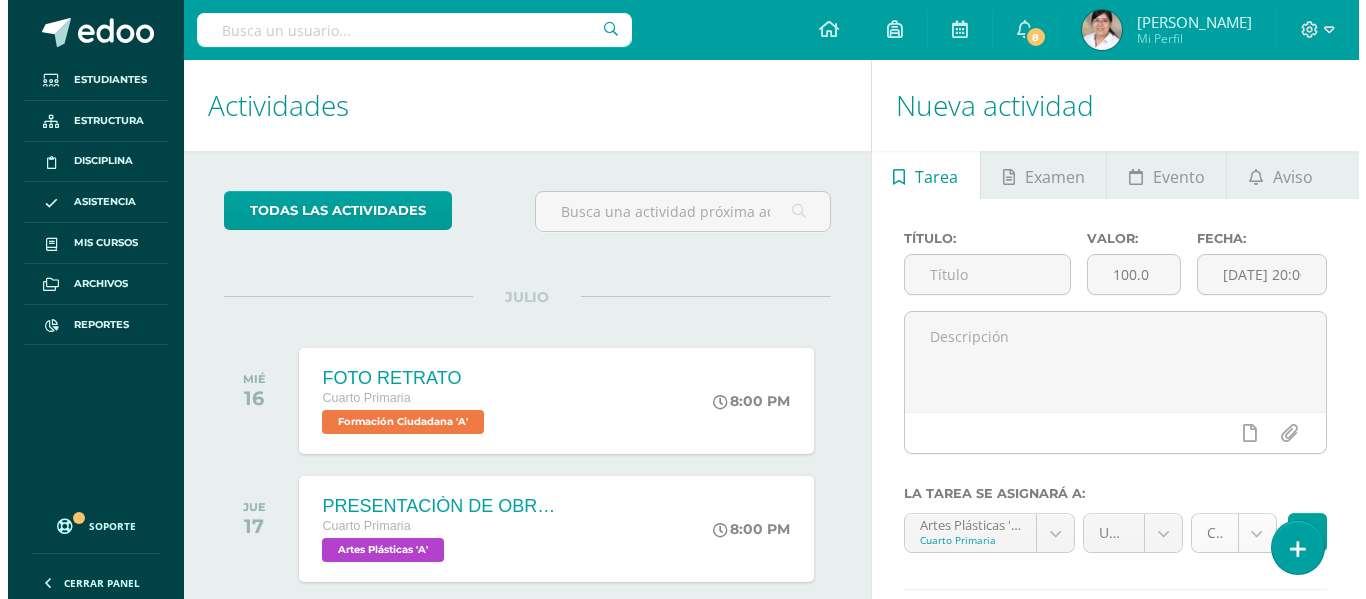 scroll, scrollTop: 0, scrollLeft: 0, axis: both 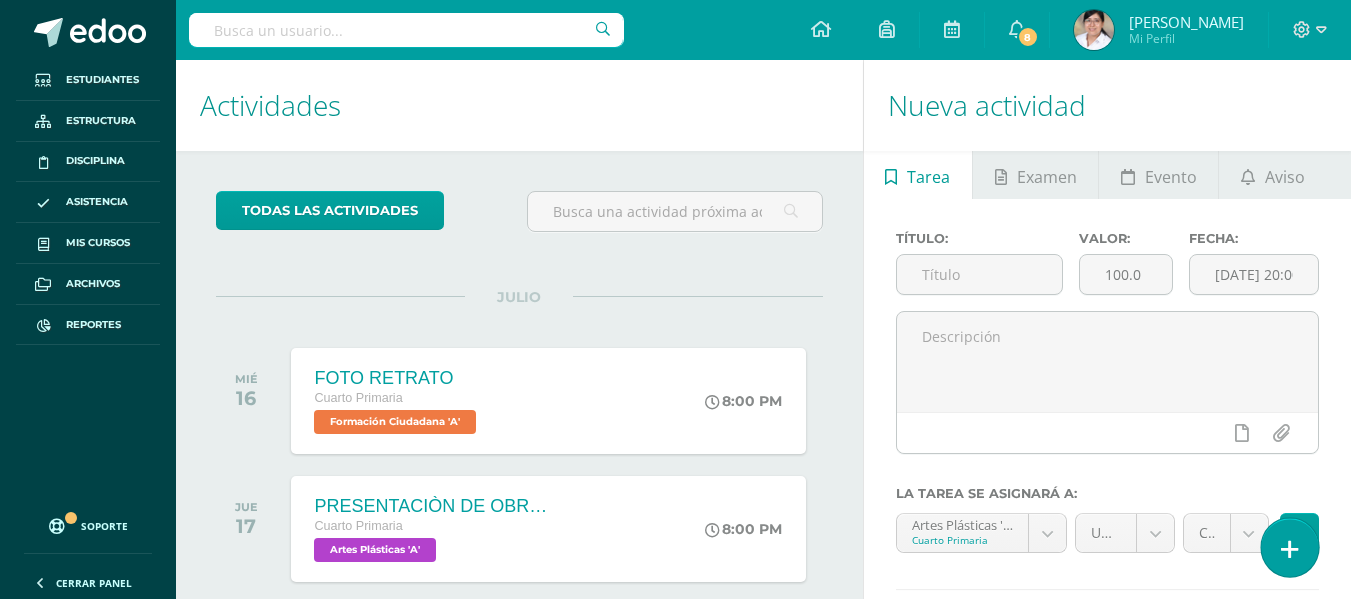 click at bounding box center [1290, 549] 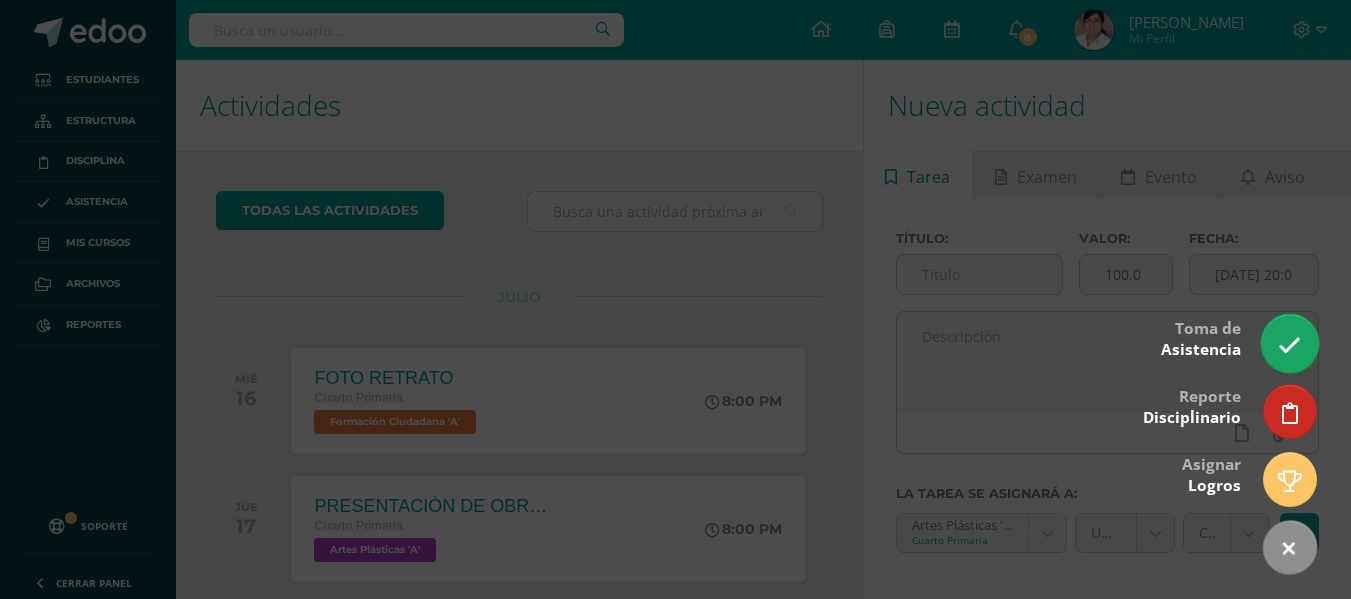 click at bounding box center [1289, 343] 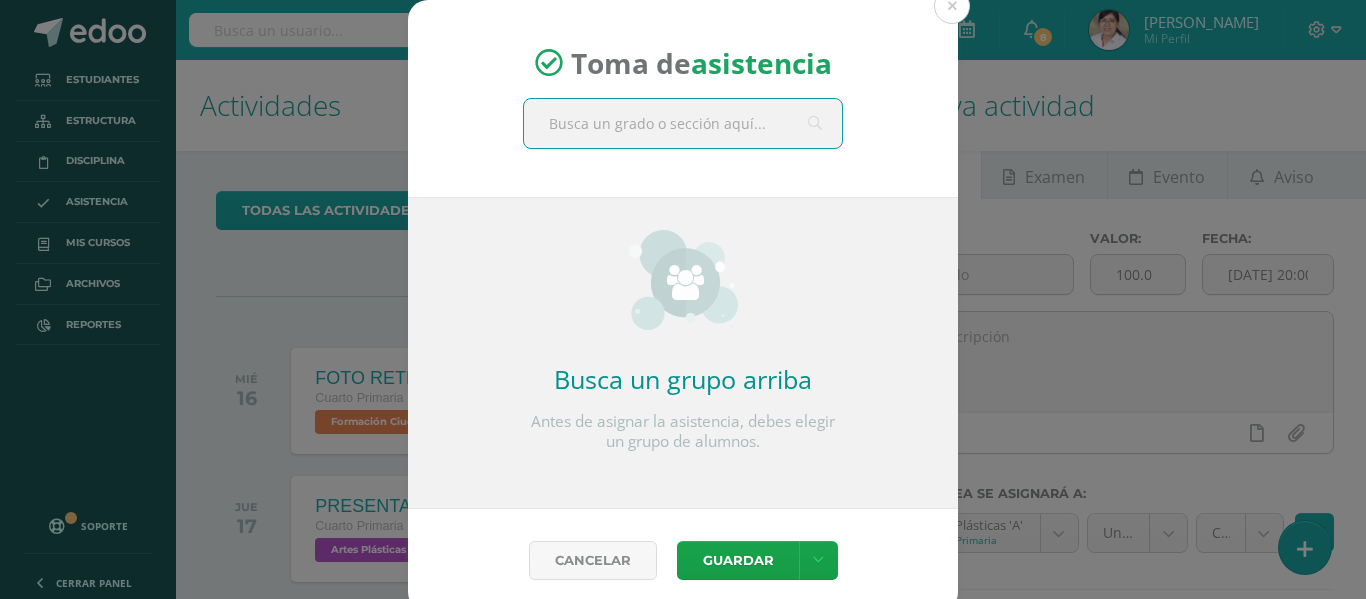 click at bounding box center (683, 123) 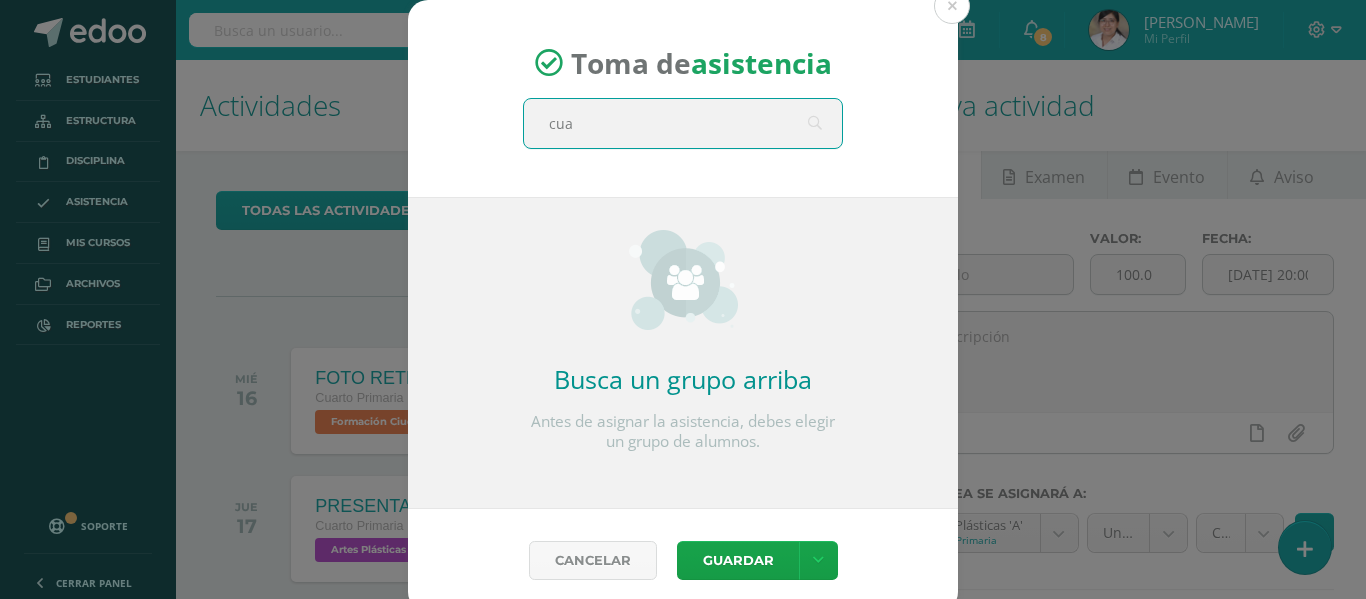 type on "cuar" 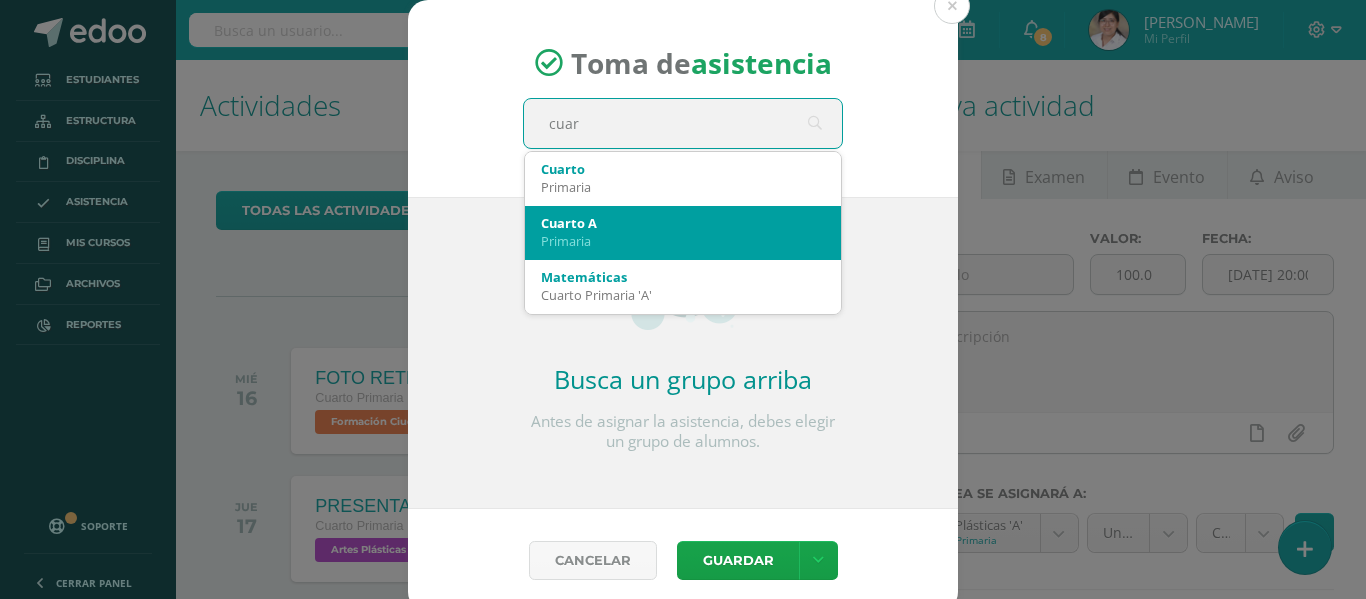click on "Cuarto A" at bounding box center [683, 223] 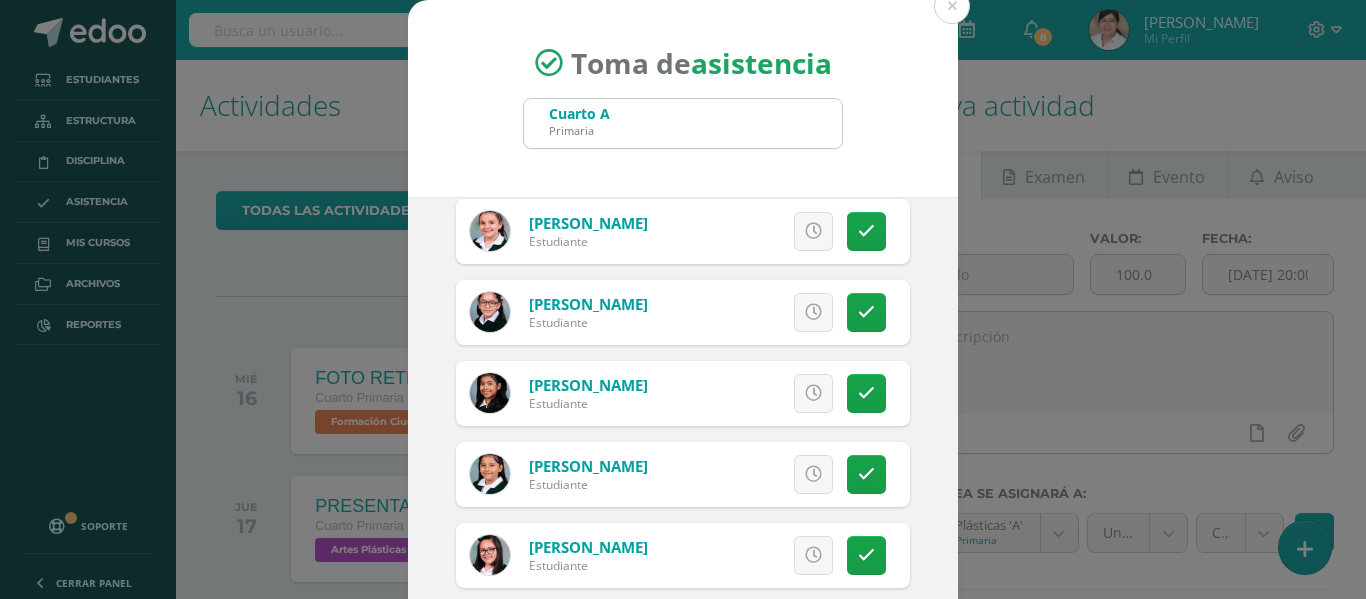 scroll, scrollTop: 300, scrollLeft: 0, axis: vertical 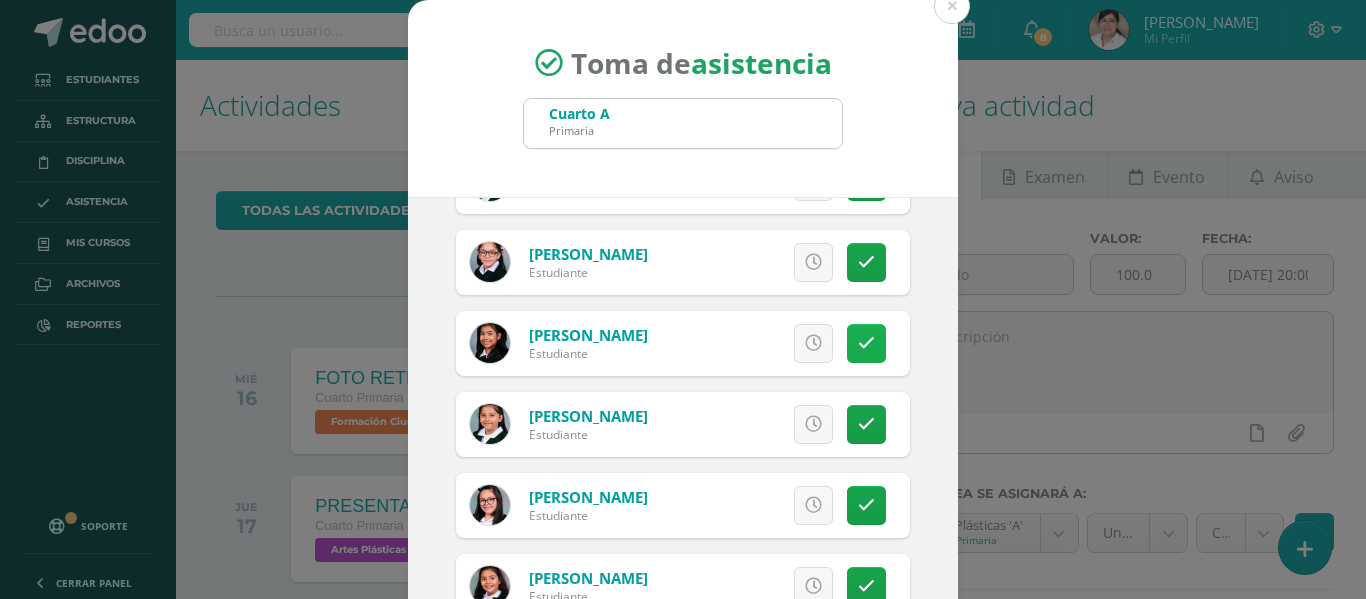 click at bounding box center (866, 343) 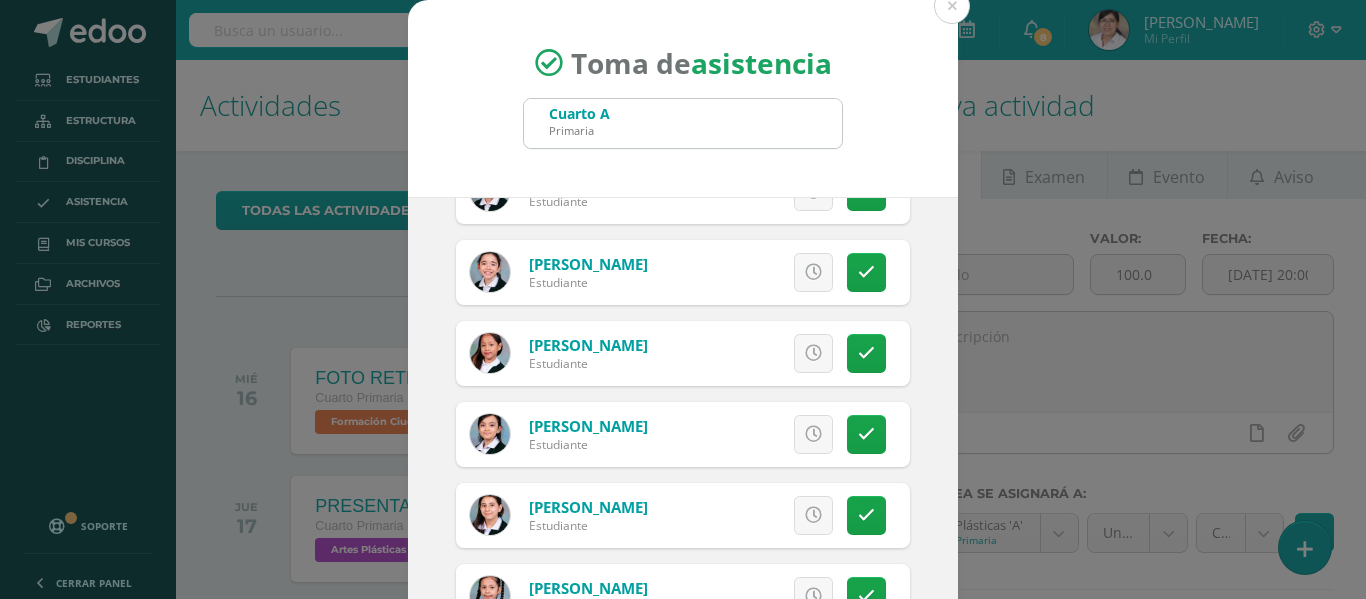 scroll, scrollTop: 1200, scrollLeft: 0, axis: vertical 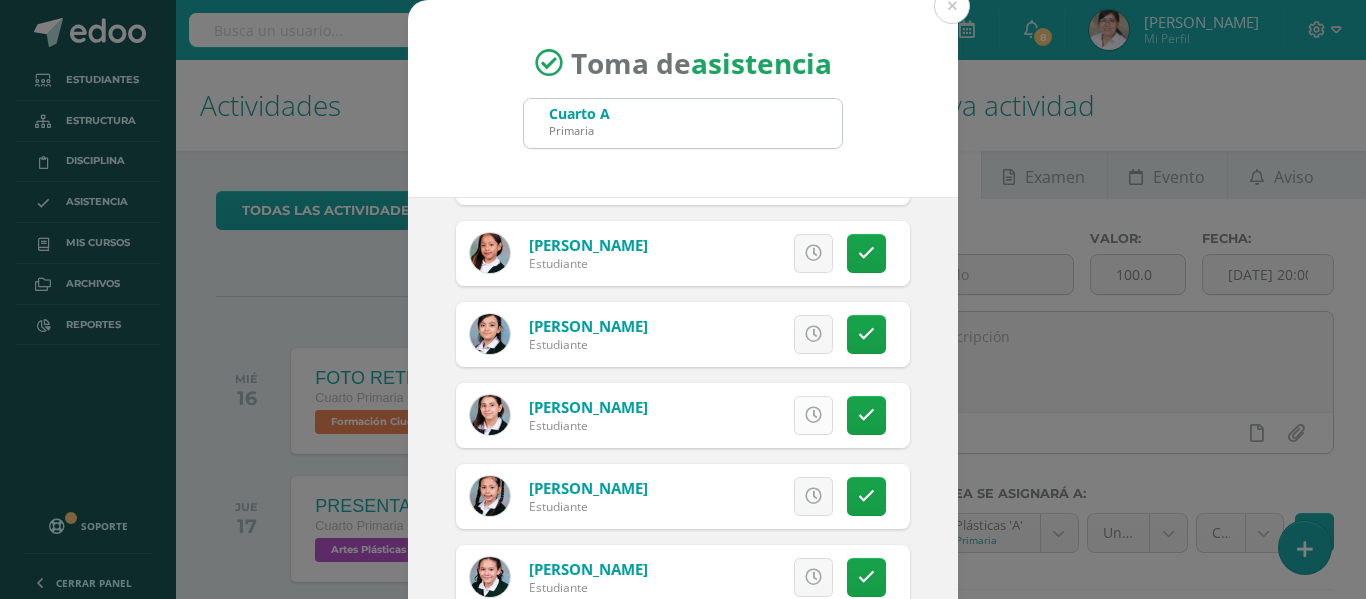 click at bounding box center (813, 415) 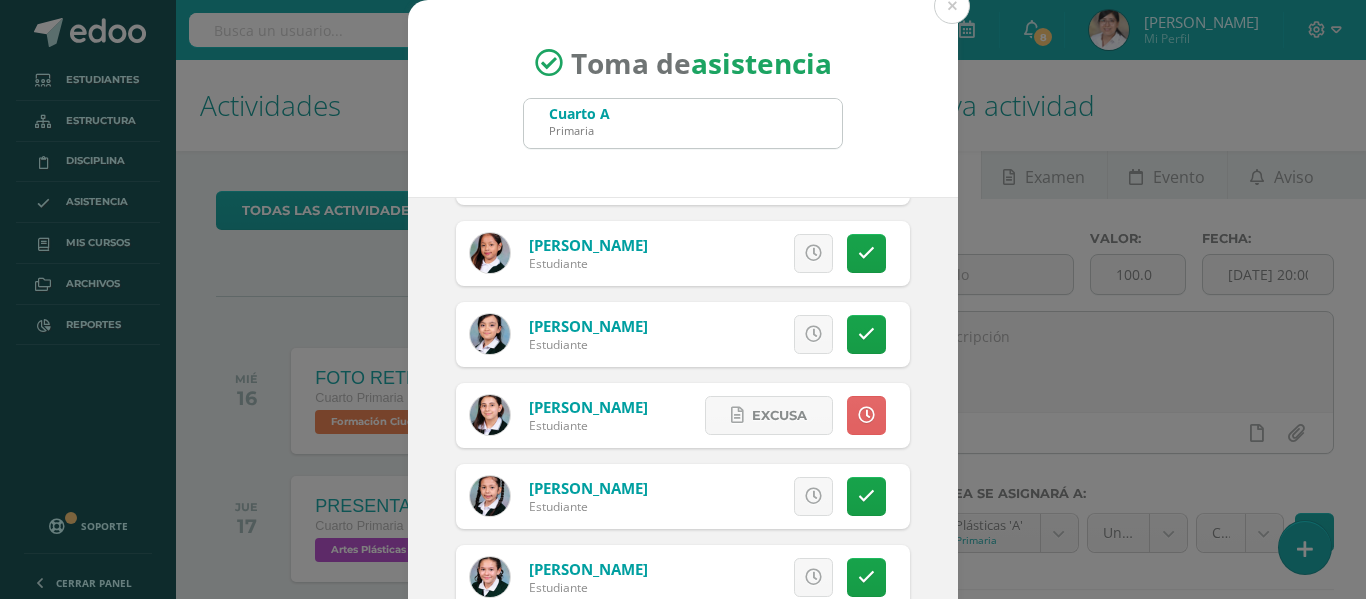 click on "Excusa
Detalles sobre excusa:
Añadir excusa a todas las inasistencias del día
Cancelar
Agregar" at bounding box center (792, 415) 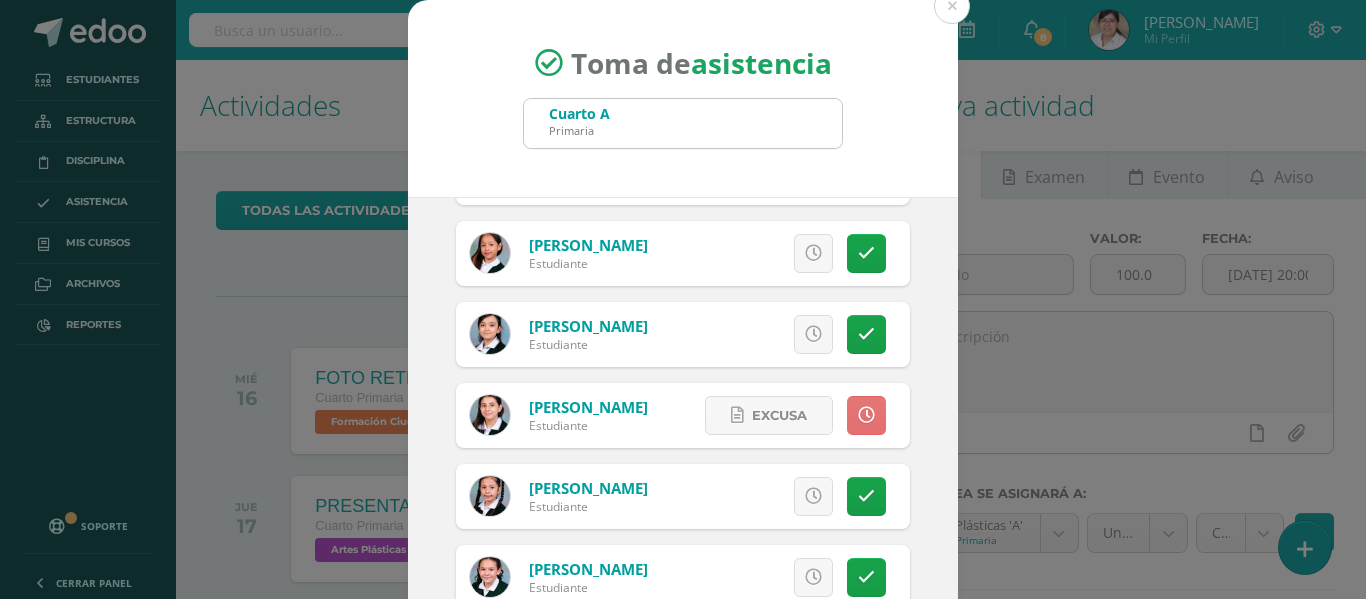 click at bounding box center (866, 415) 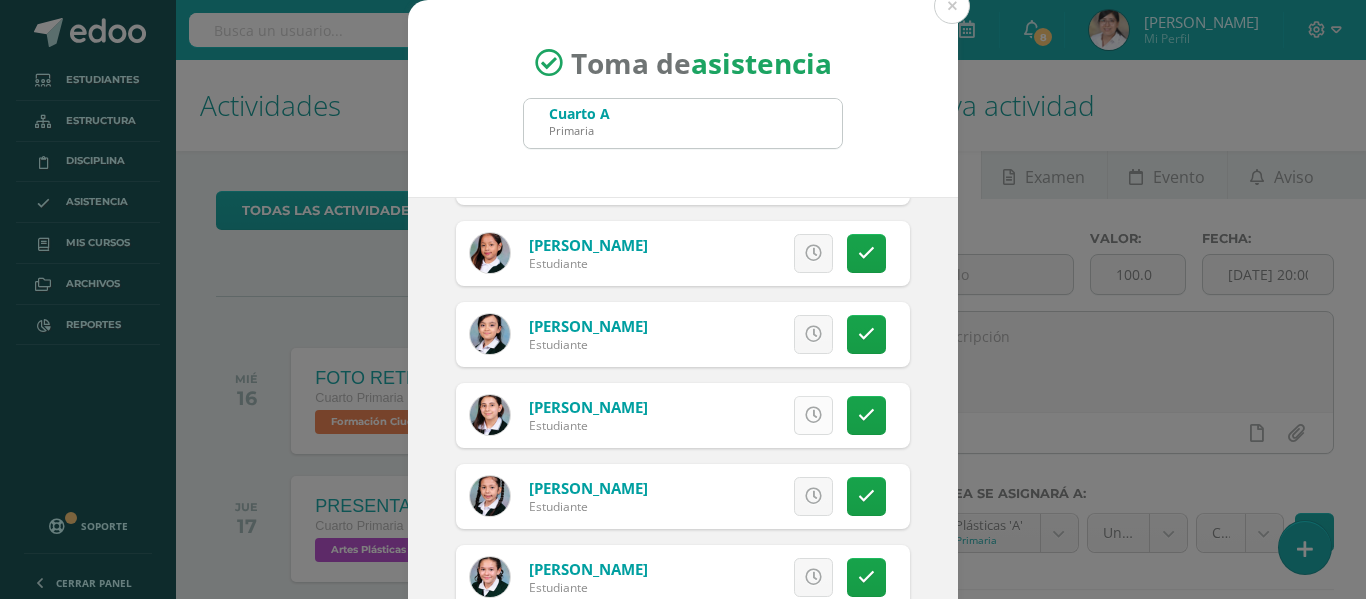 click at bounding box center (813, 415) 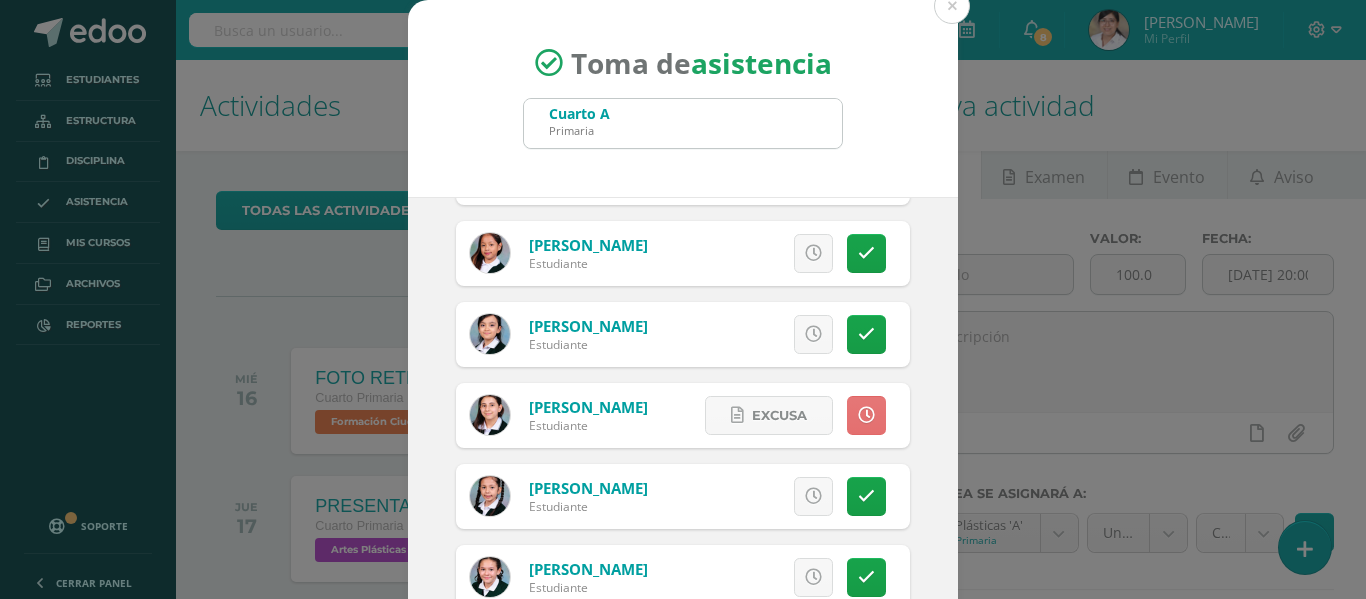 click at bounding box center (866, 415) 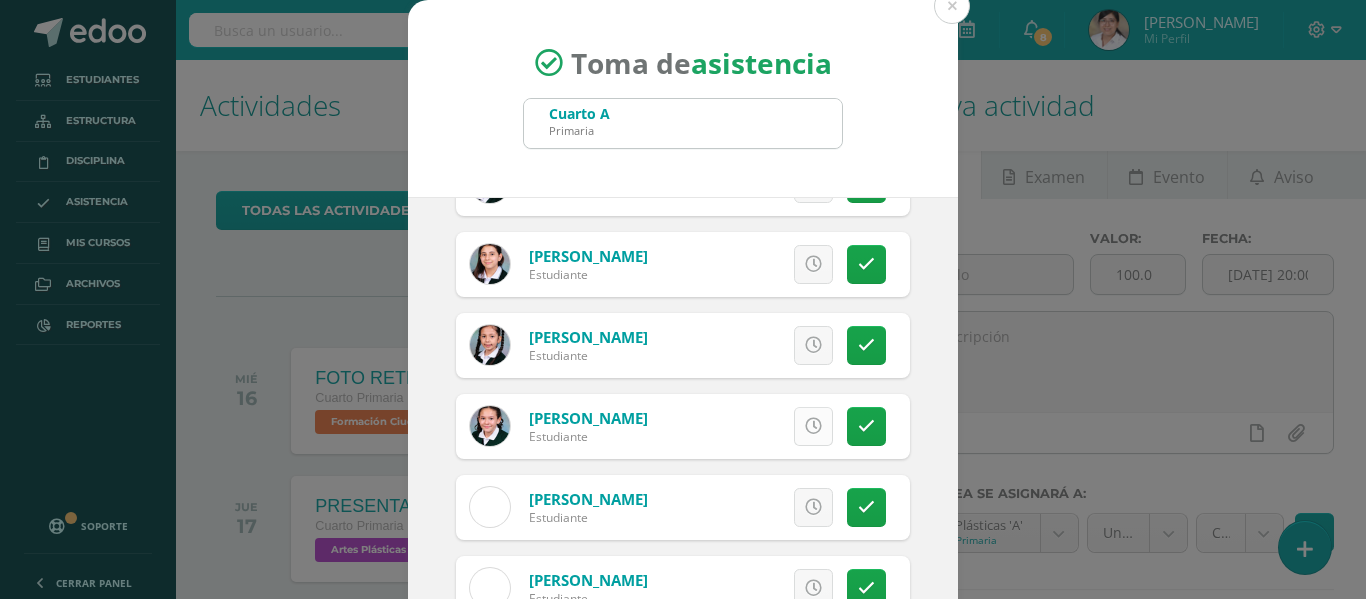 scroll, scrollTop: 1352, scrollLeft: 0, axis: vertical 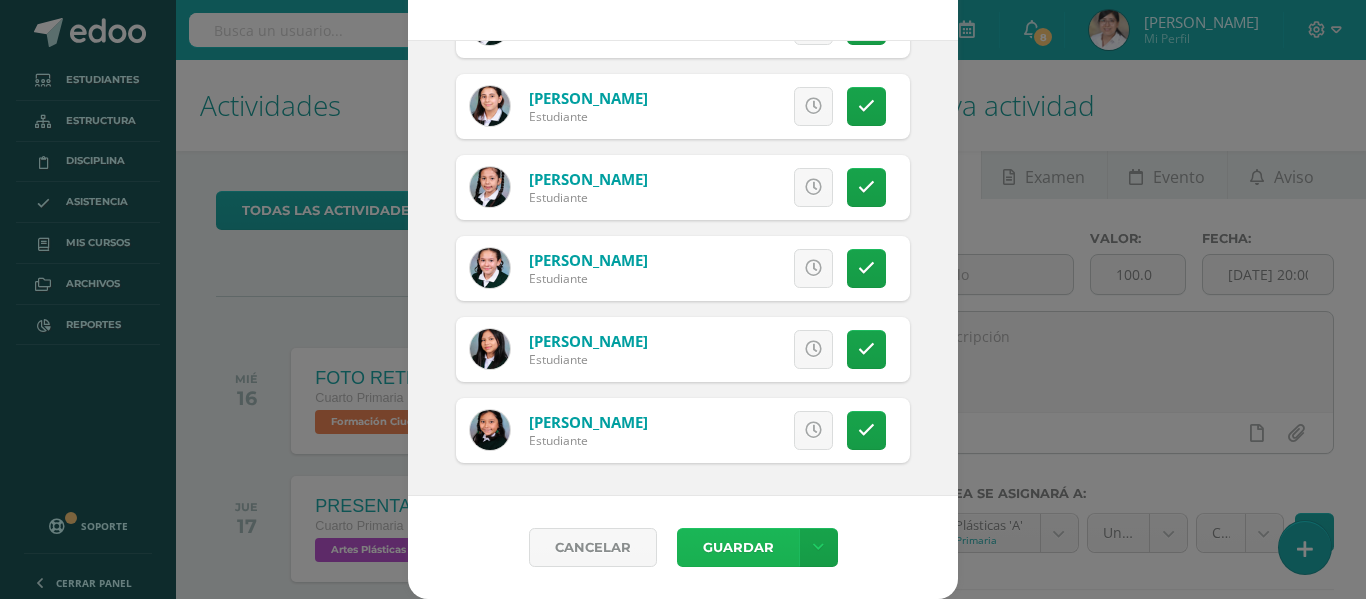 click on "Guardar" at bounding box center (738, 547) 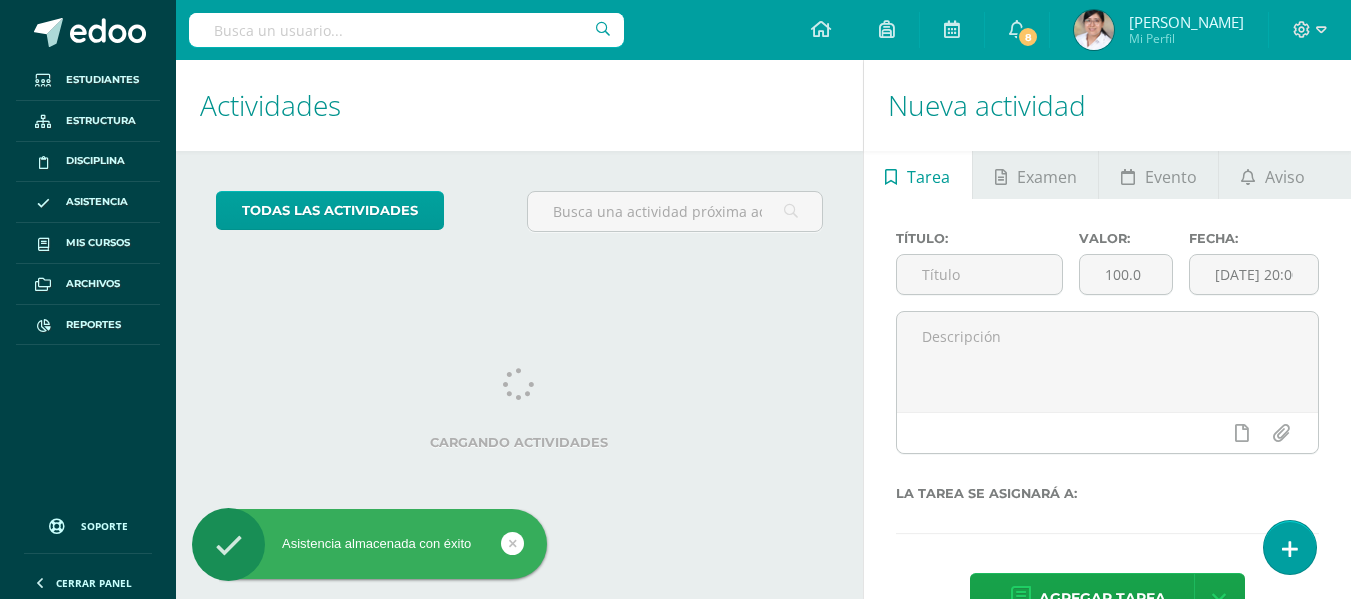 scroll, scrollTop: 0, scrollLeft: 0, axis: both 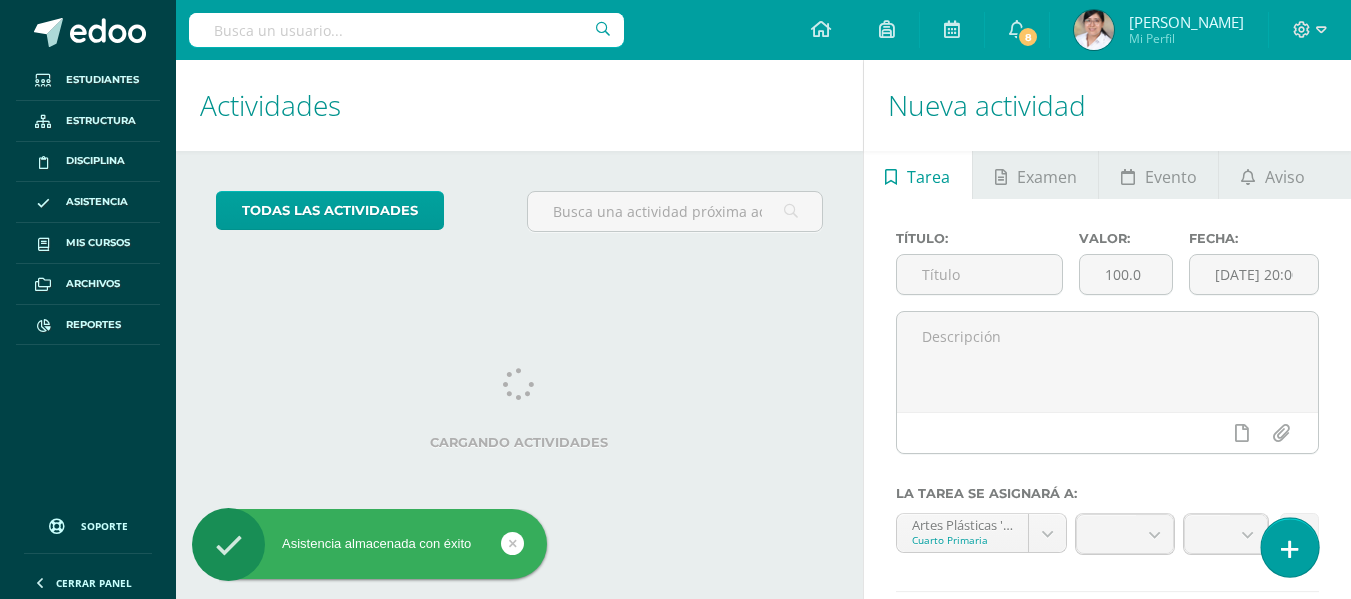 click at bounding box center [1289, 547] 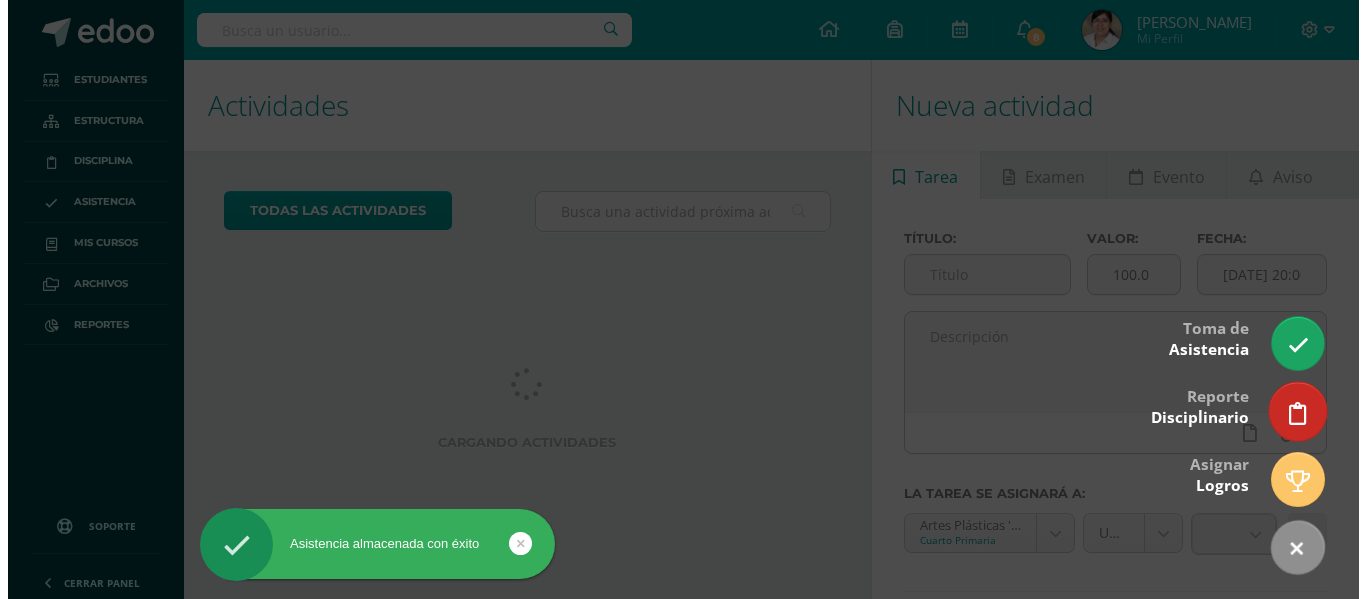 scroll, scrollTop: 0, scrollLeft: 0, axis: both 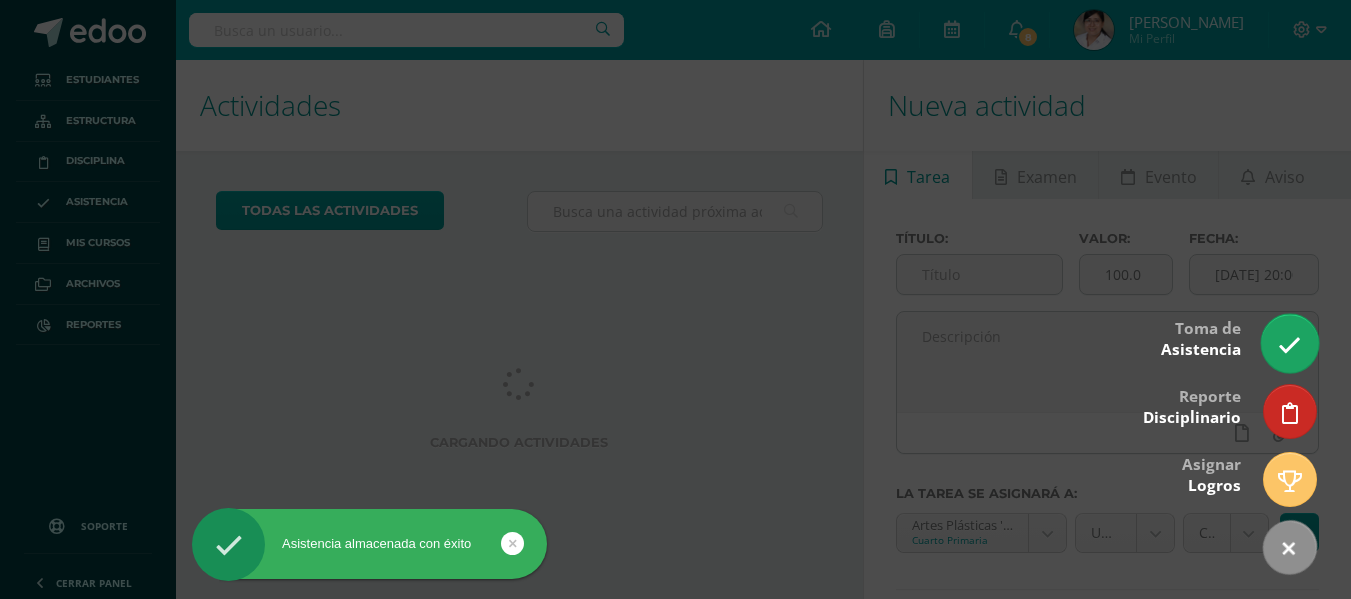 click at bounding box center (1289, 345) 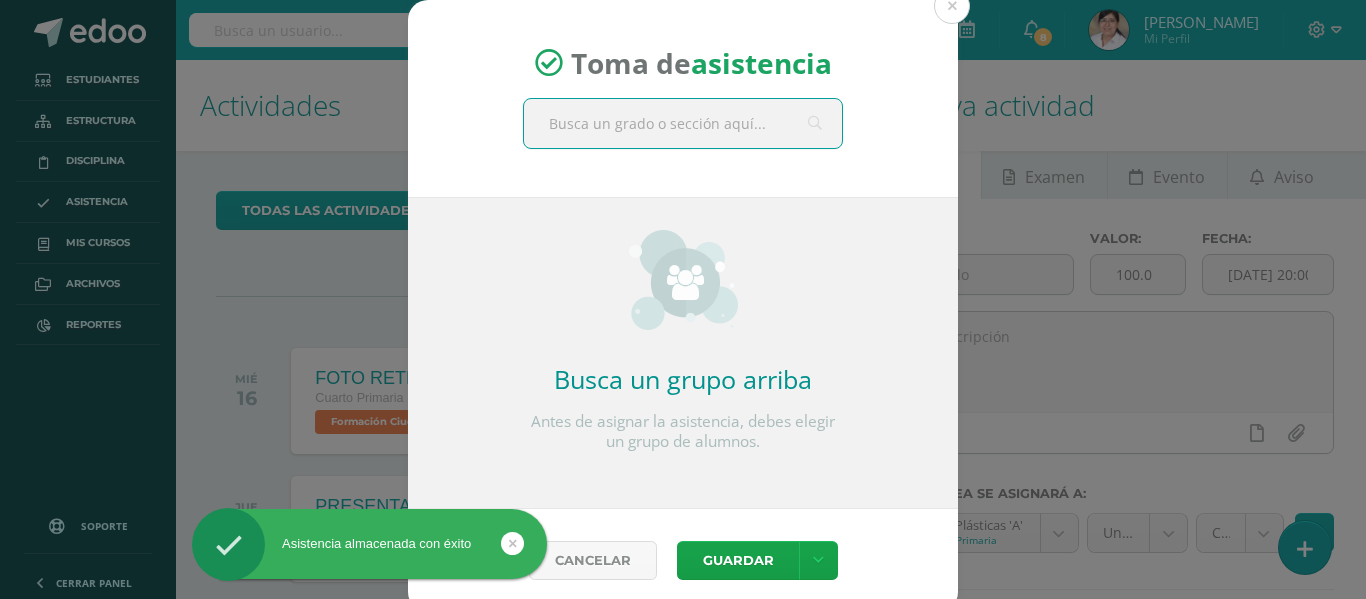 click at bounding box center [683, 123] 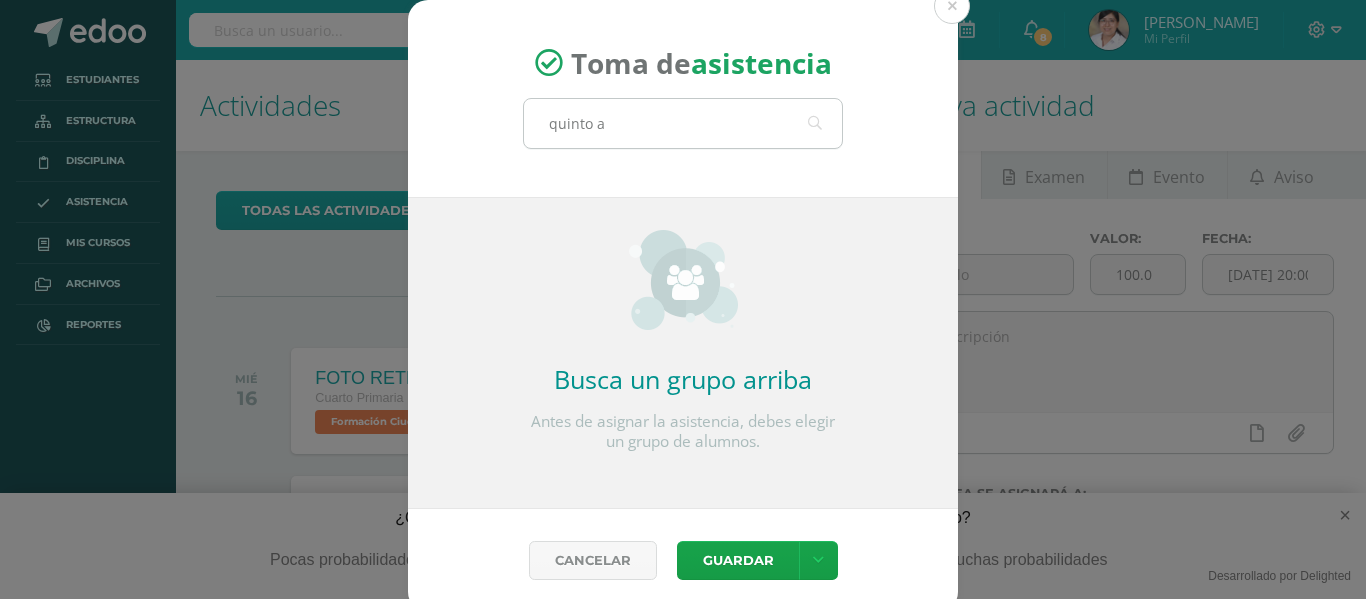click on "quinto a" at bounding box center [683, 123] 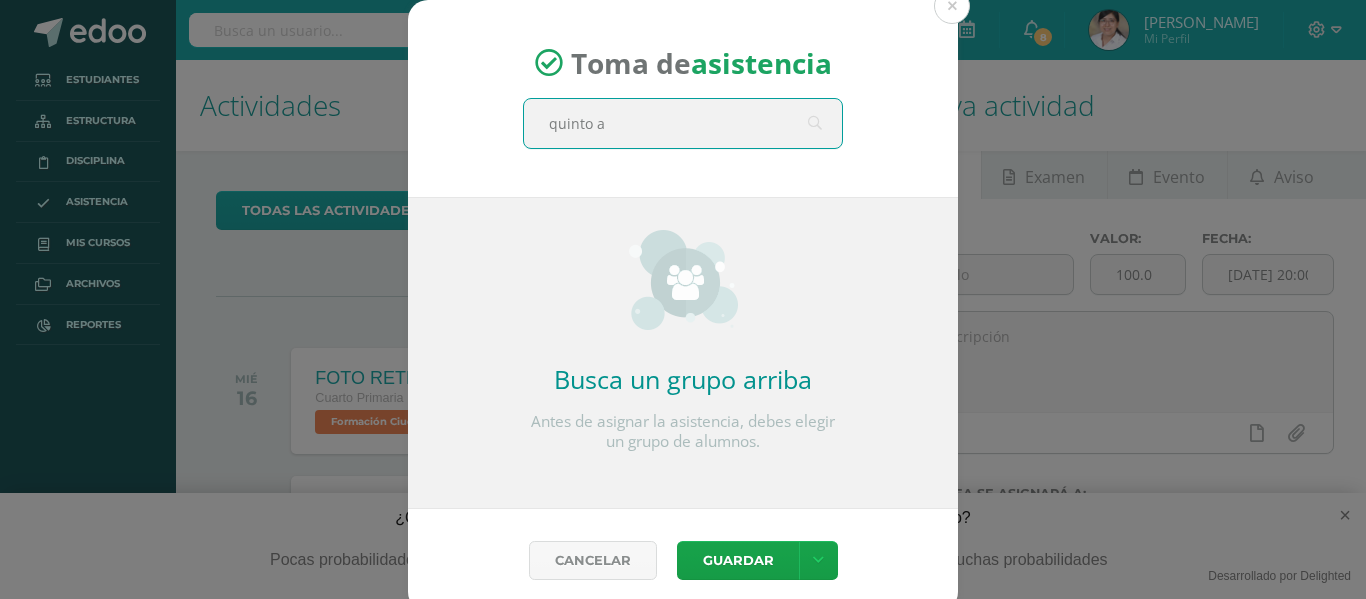 click on "quinto a" at bounding box center [683, 123] 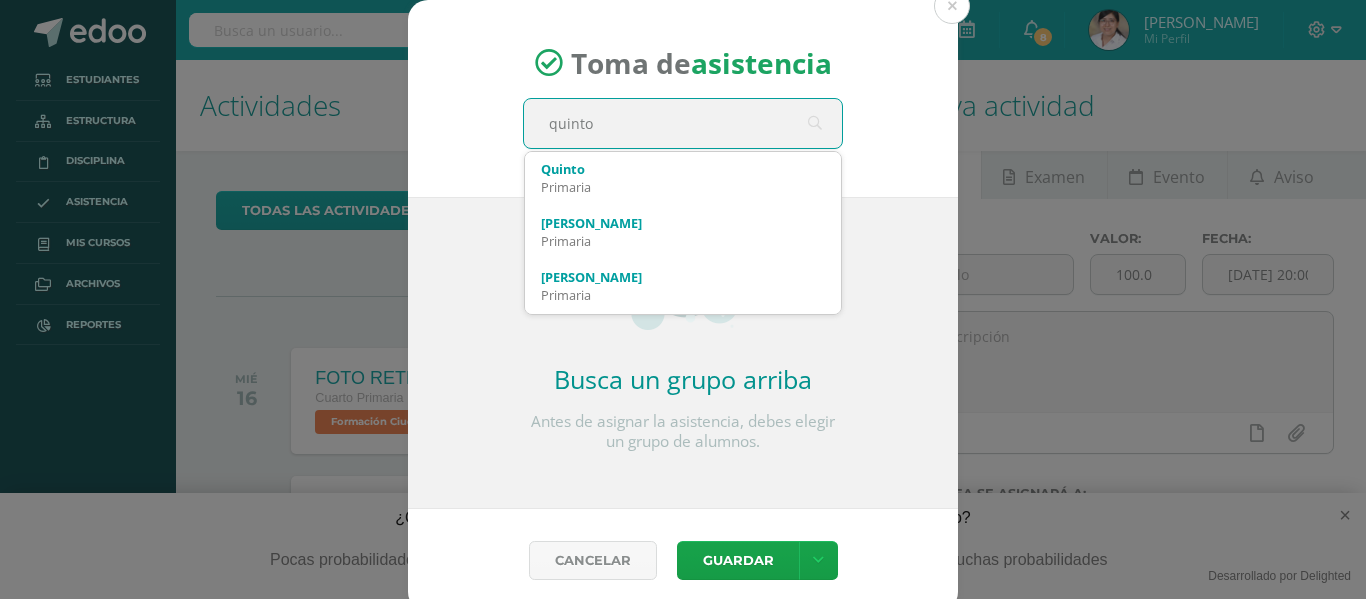 type on "quinto" 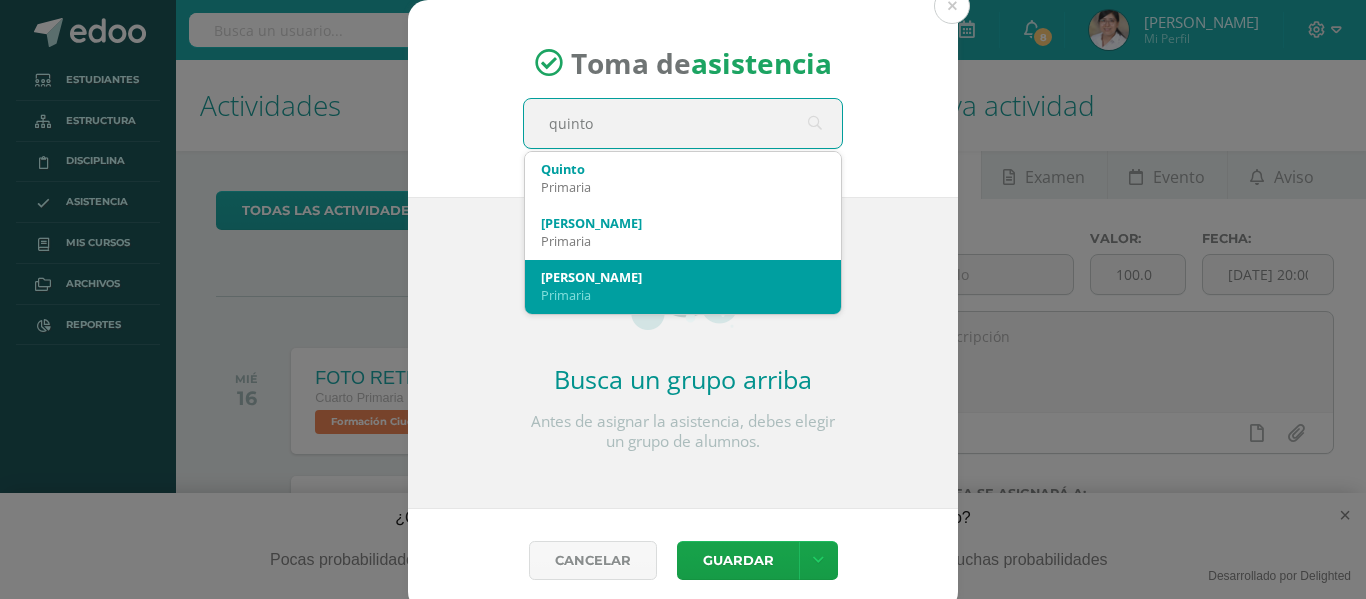 click on "Primaria" at bounding box center (683, 295) 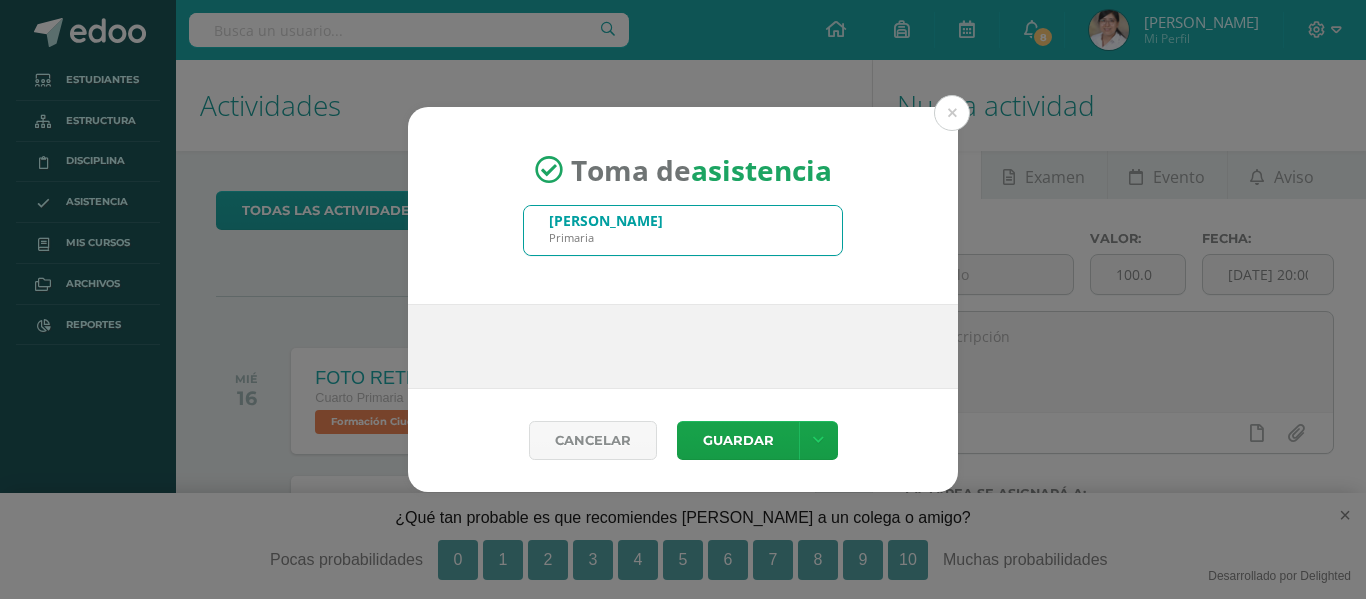type 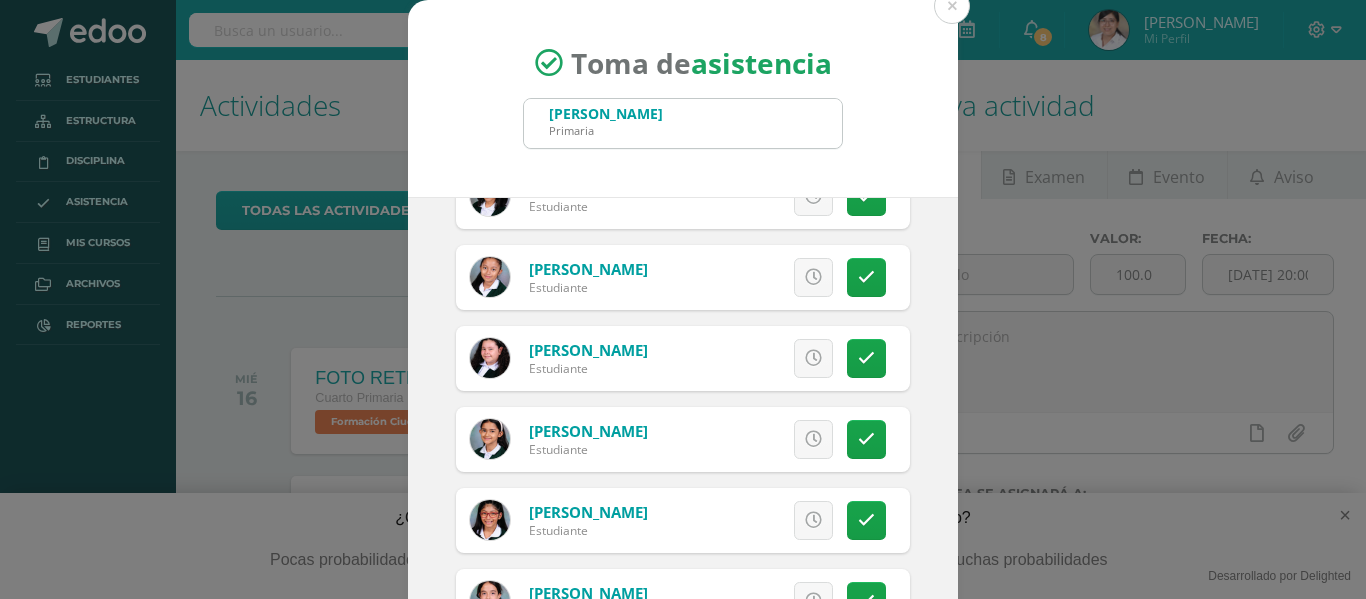 scroll, scrollTop: 1595, scrollLeft: 0, axis: vertical 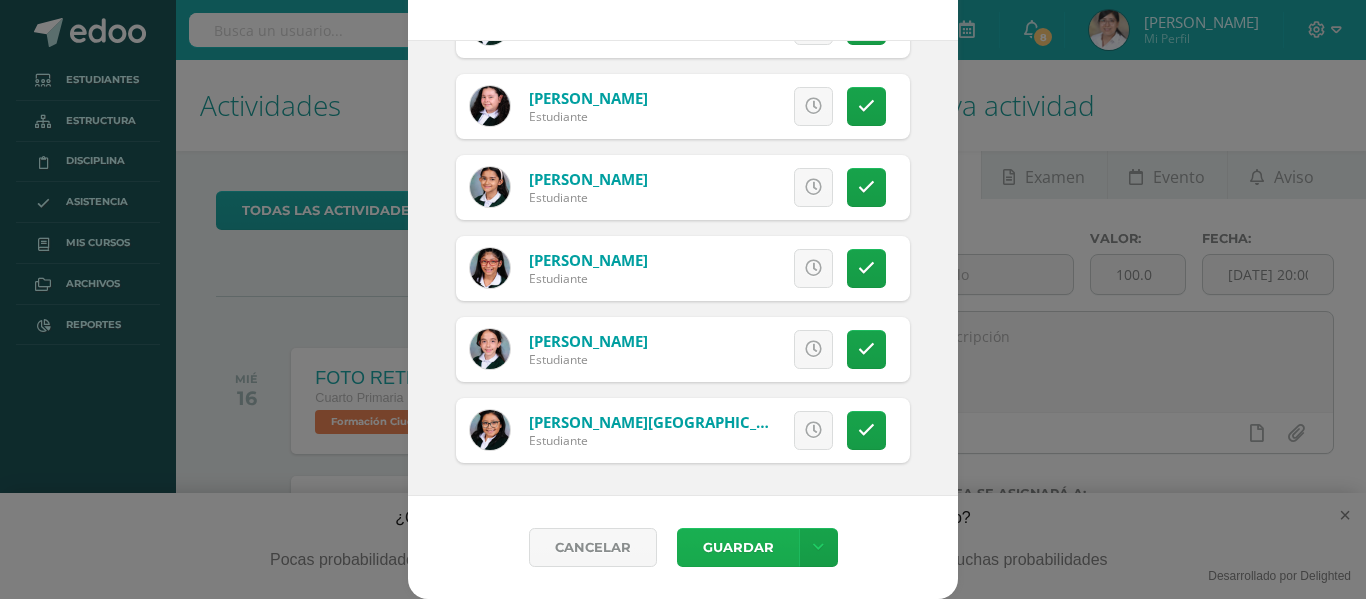 drag, startPoint x: 742, startPoint y: 526, endPoint x: 738, endPoint y: 536, distance: 10.770329 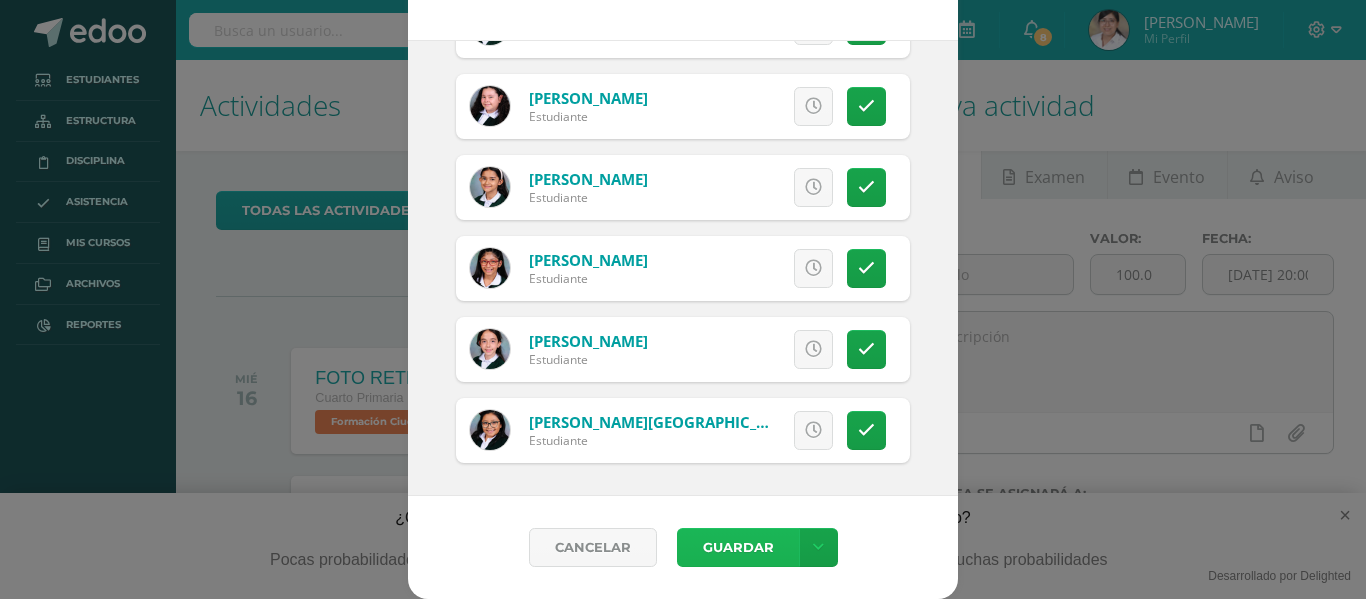 click on "Guardar" at bounding box center (738, 547) 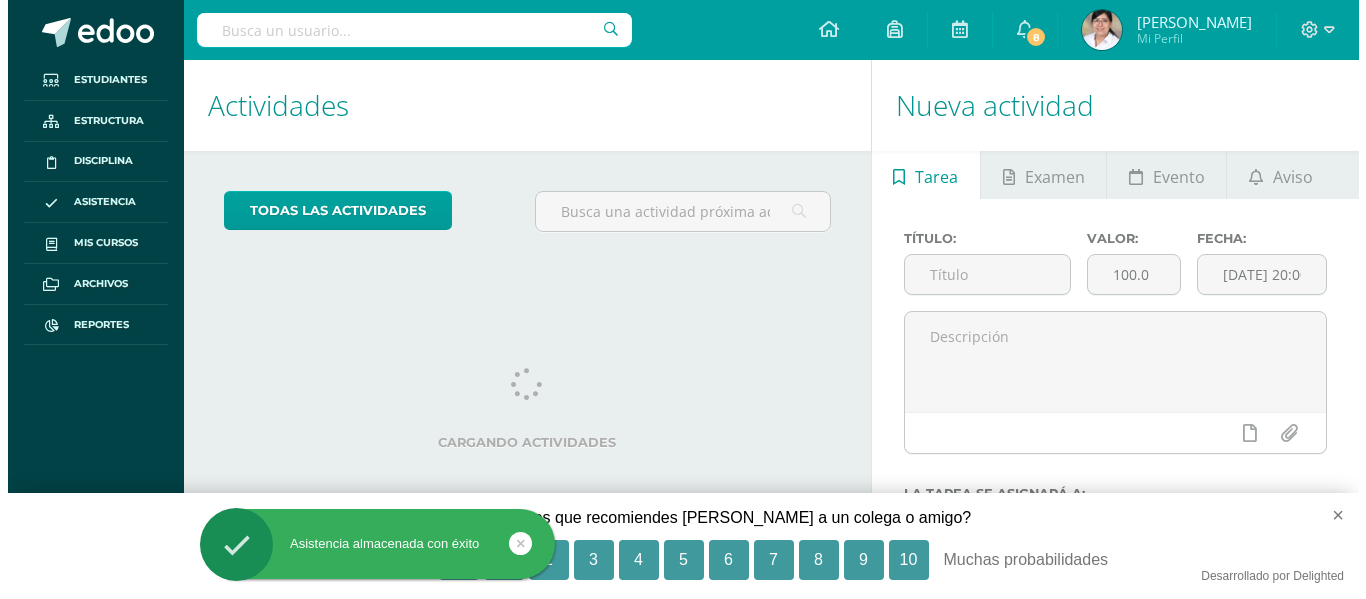 scroll, scrollTop: 0, scrollLeft: 0, axis: both 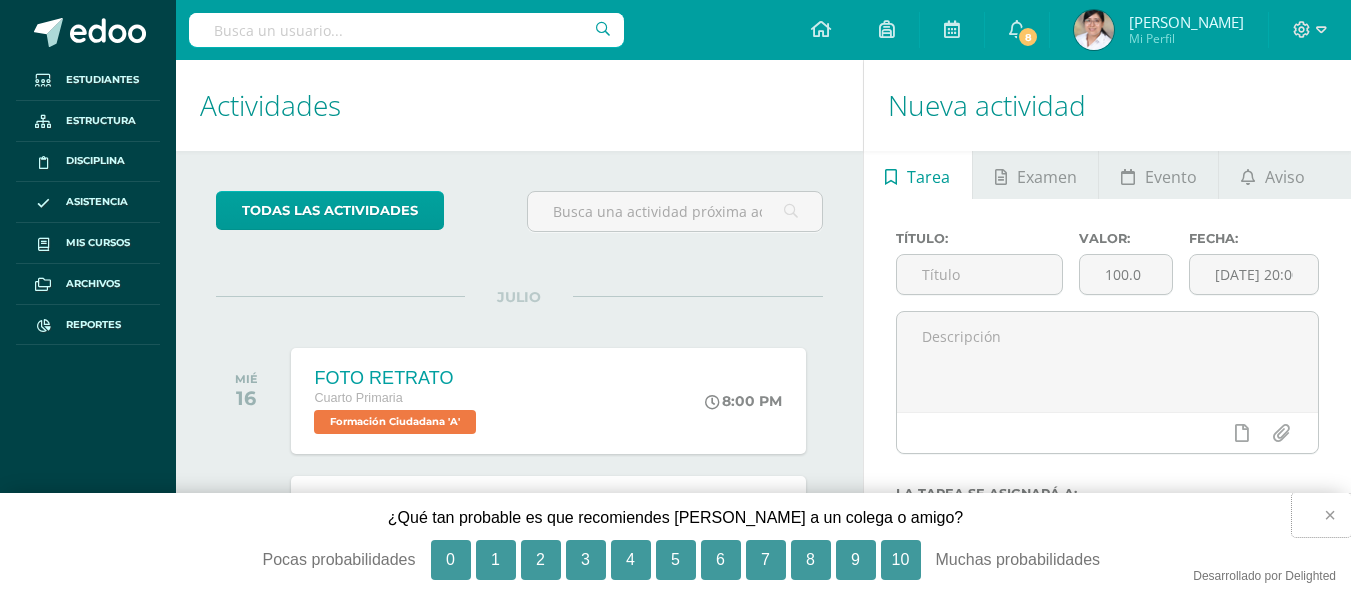 click on "×" at bounding box center (1321, 515) 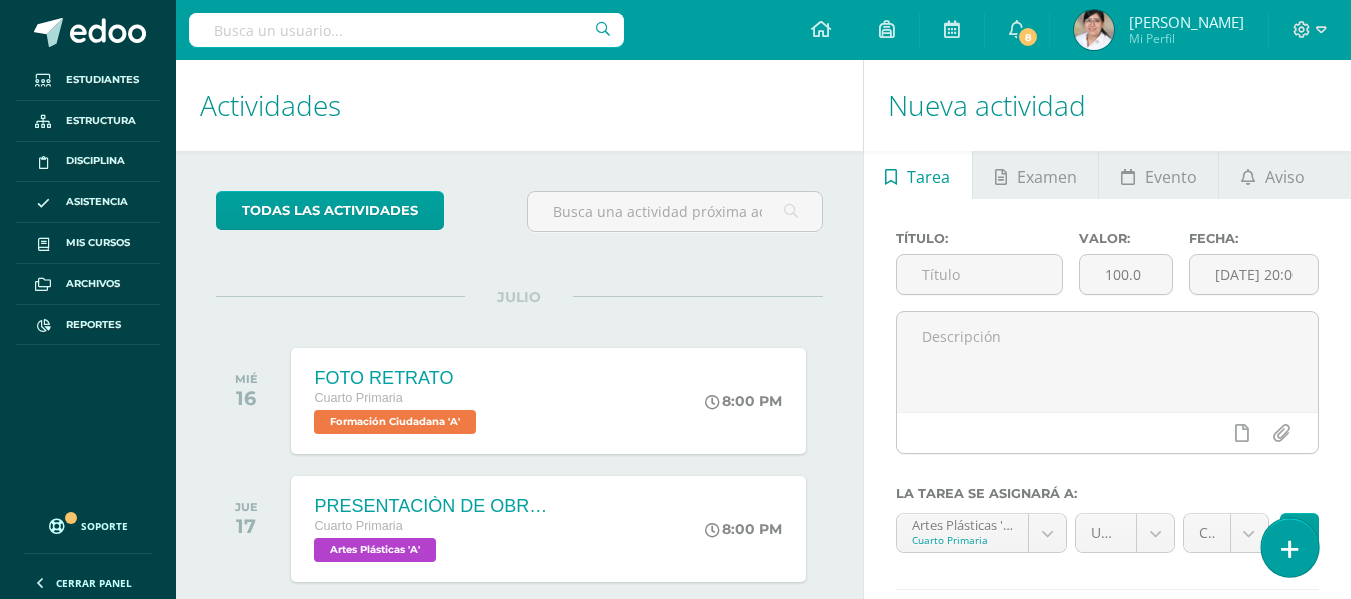click at bounding box center [1289, 547] 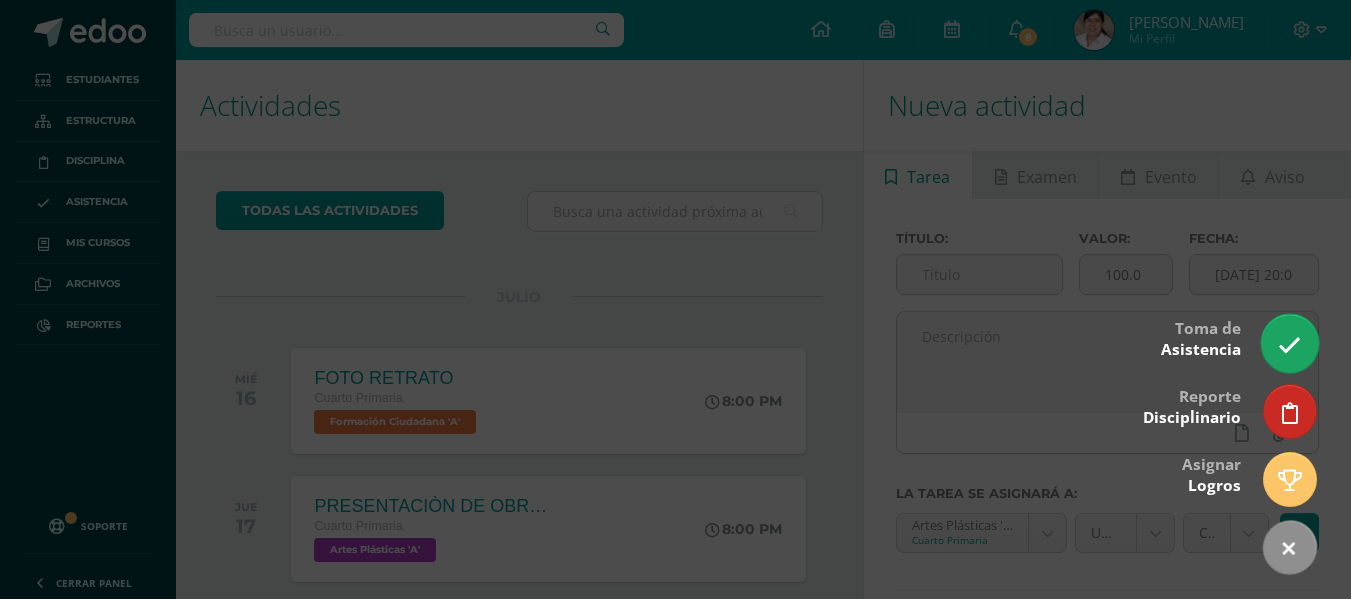 click at bounding box center [1289, 345] 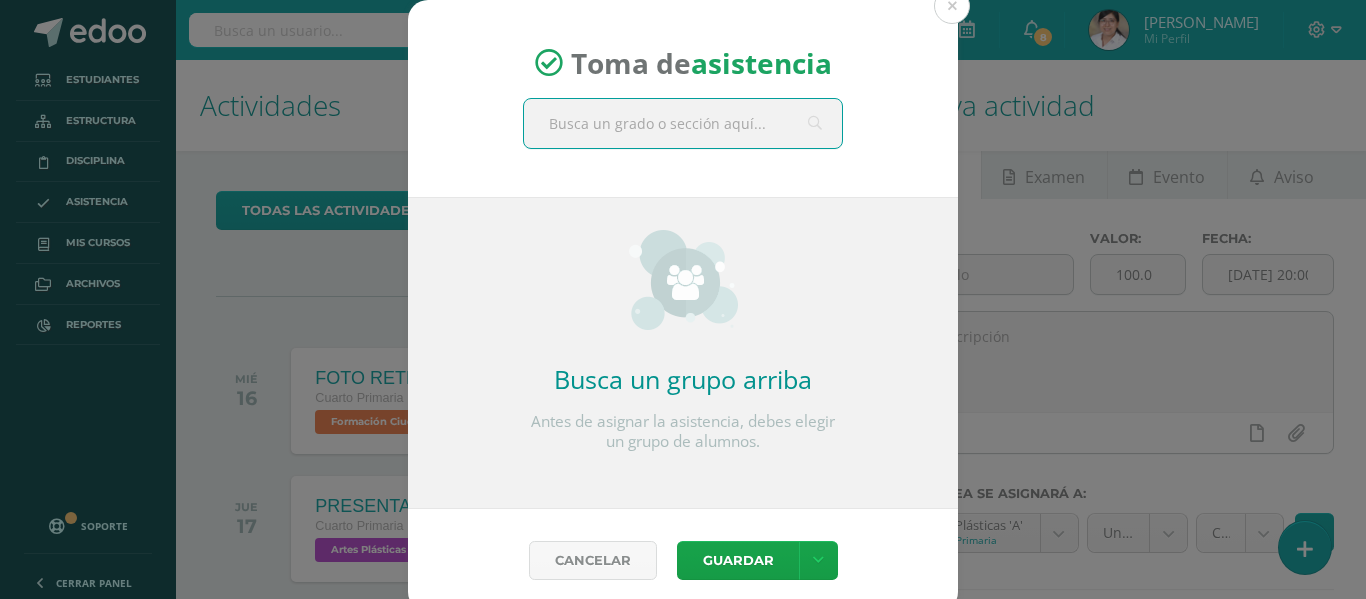 click at bounding box center [683, 123] 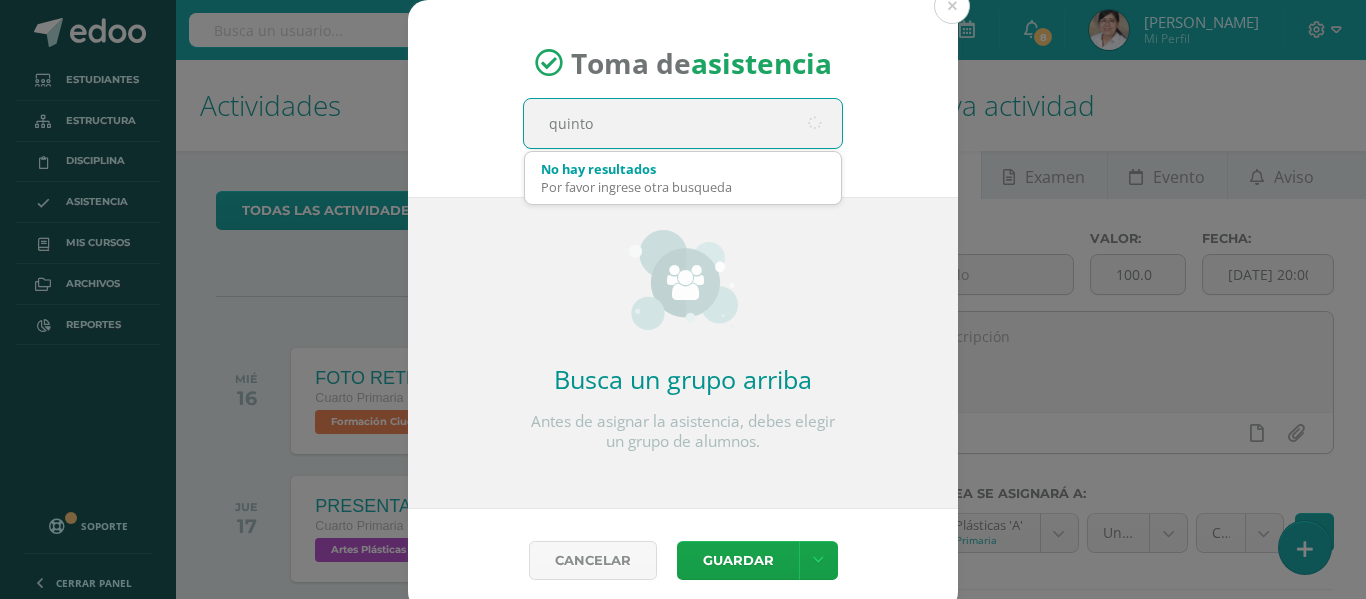 type on "quinto b" 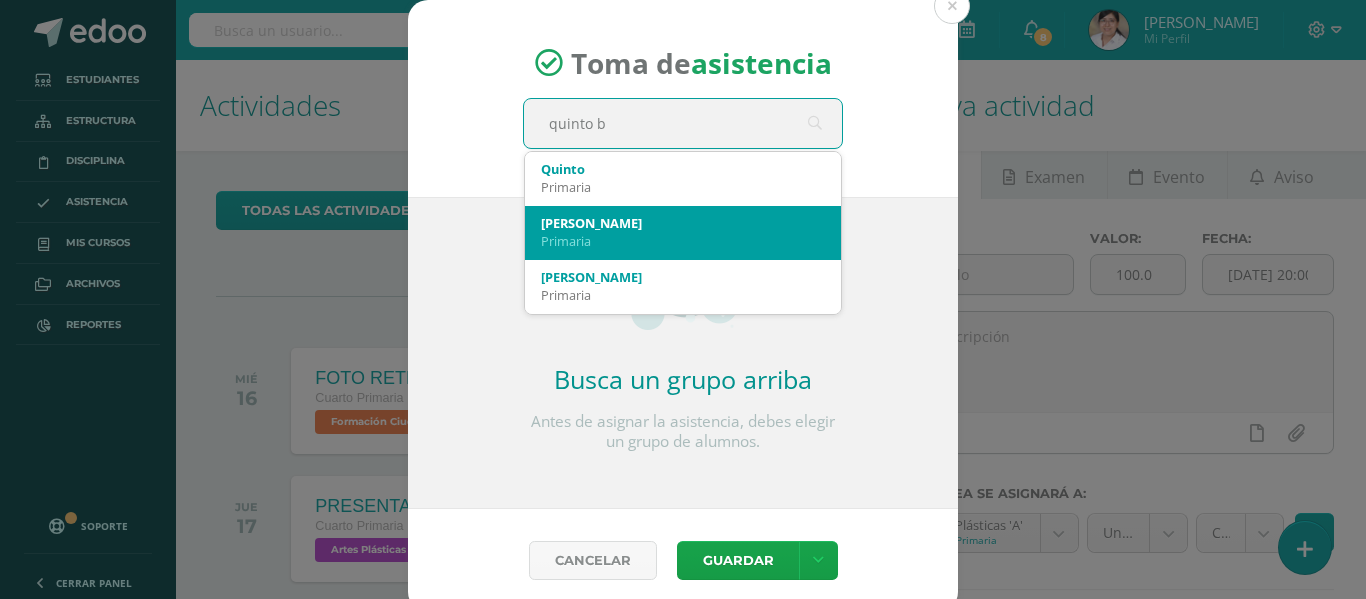 click on "Quinto B Primaria" at bounding box center [683, 232] 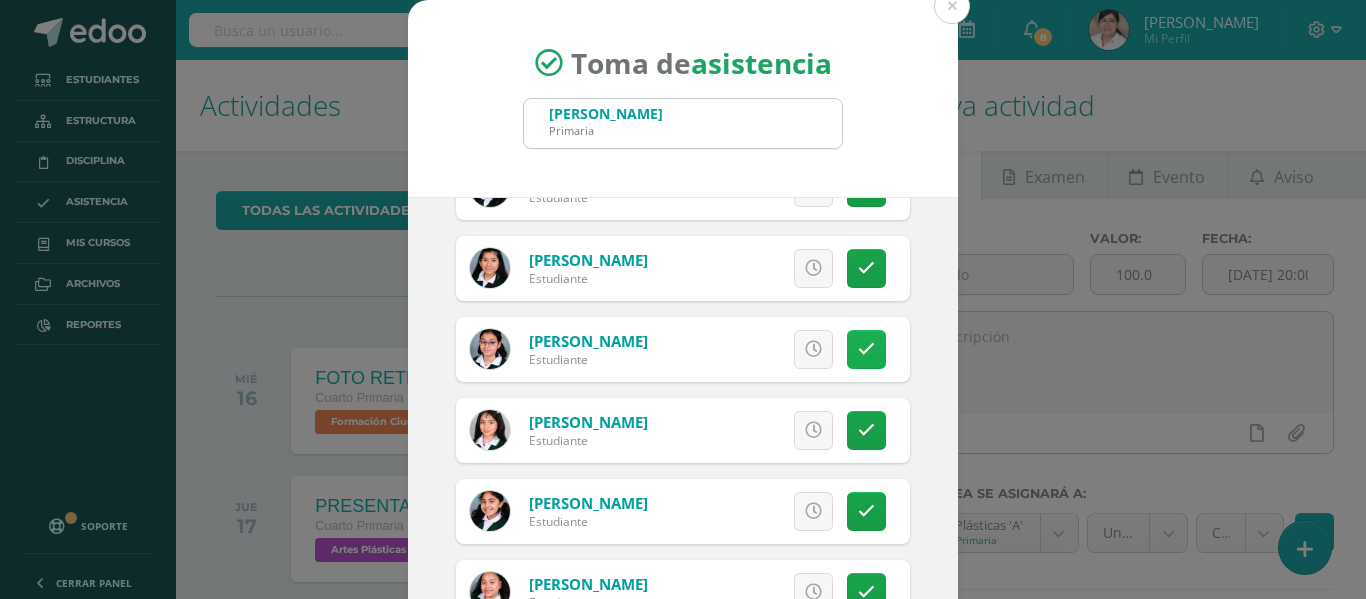 scroll, scrollTop: 400, scrollLeft: 0, axis: vertical 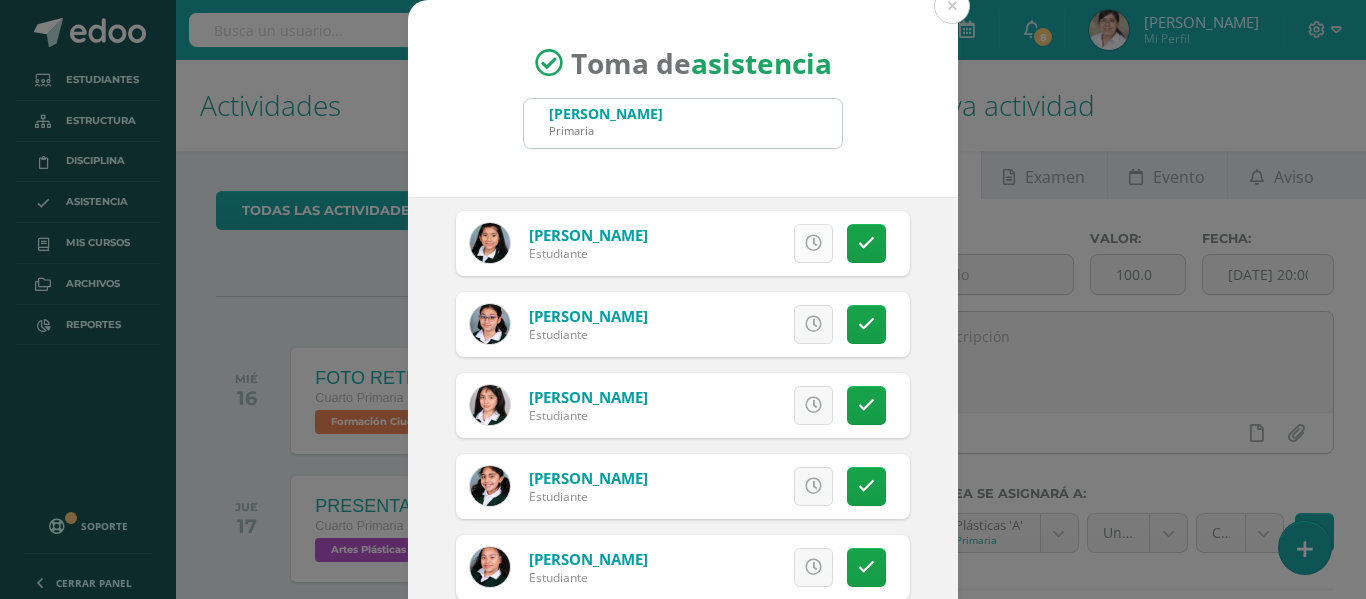 click at bounding box center (813, 243) 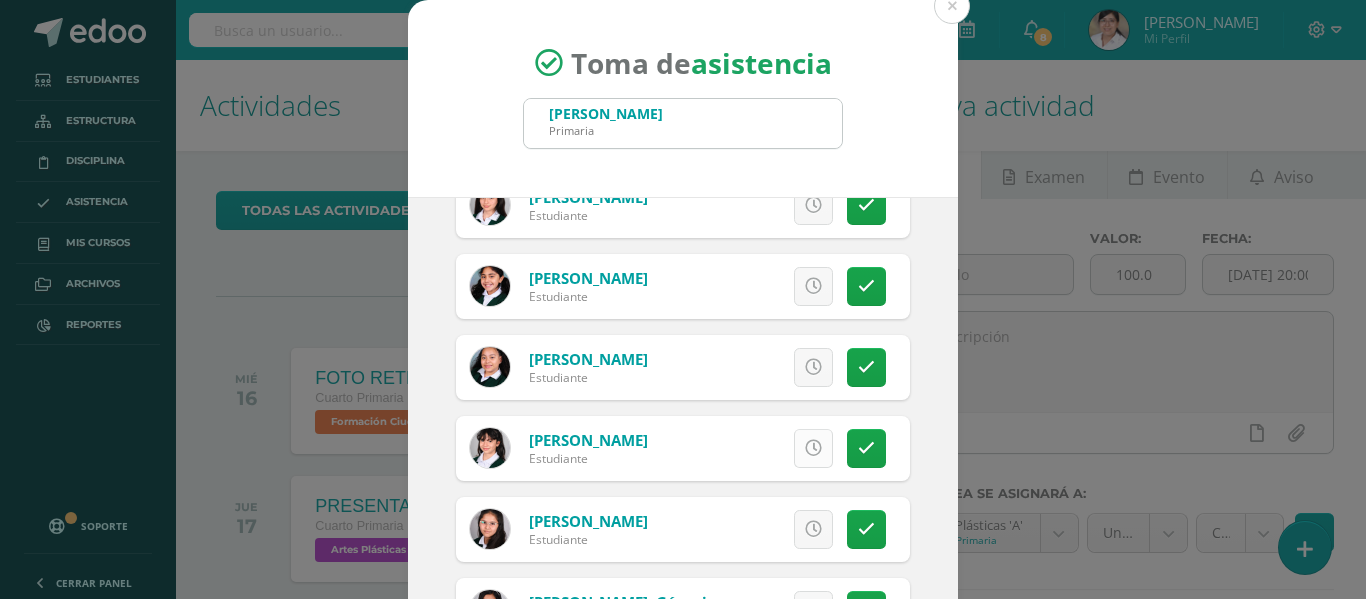 scroll, scrollTop: 700, scrollLeft: 0, axis: vertical 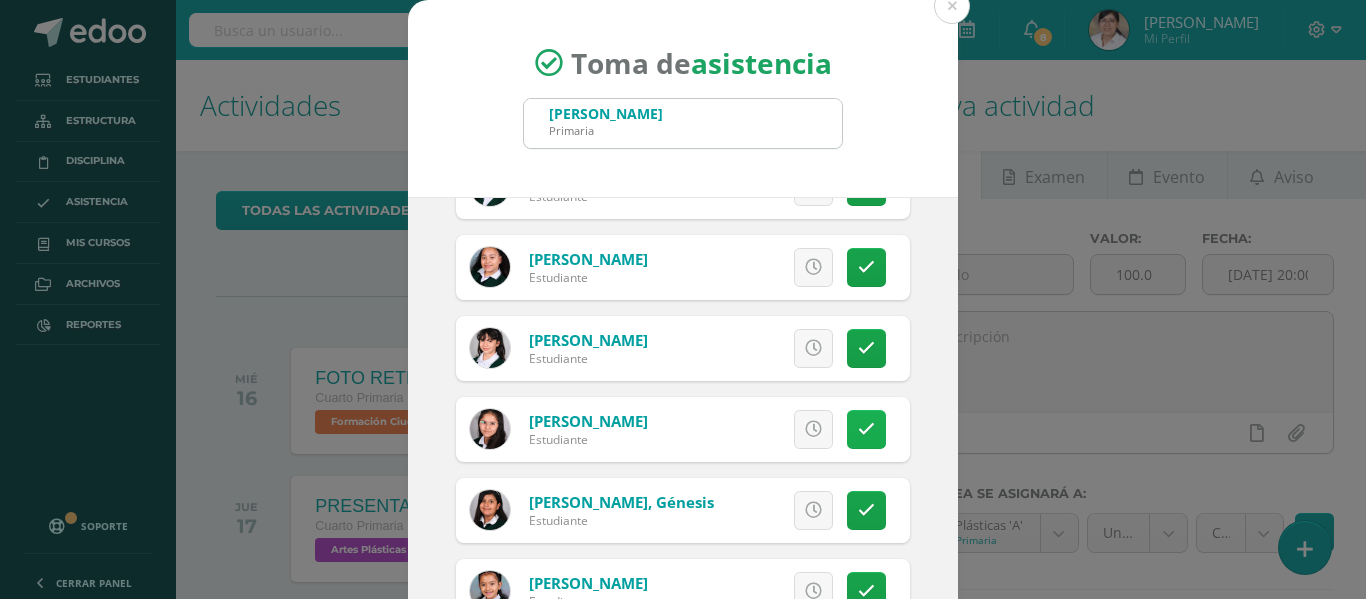 click at bounding box center [866, 429] 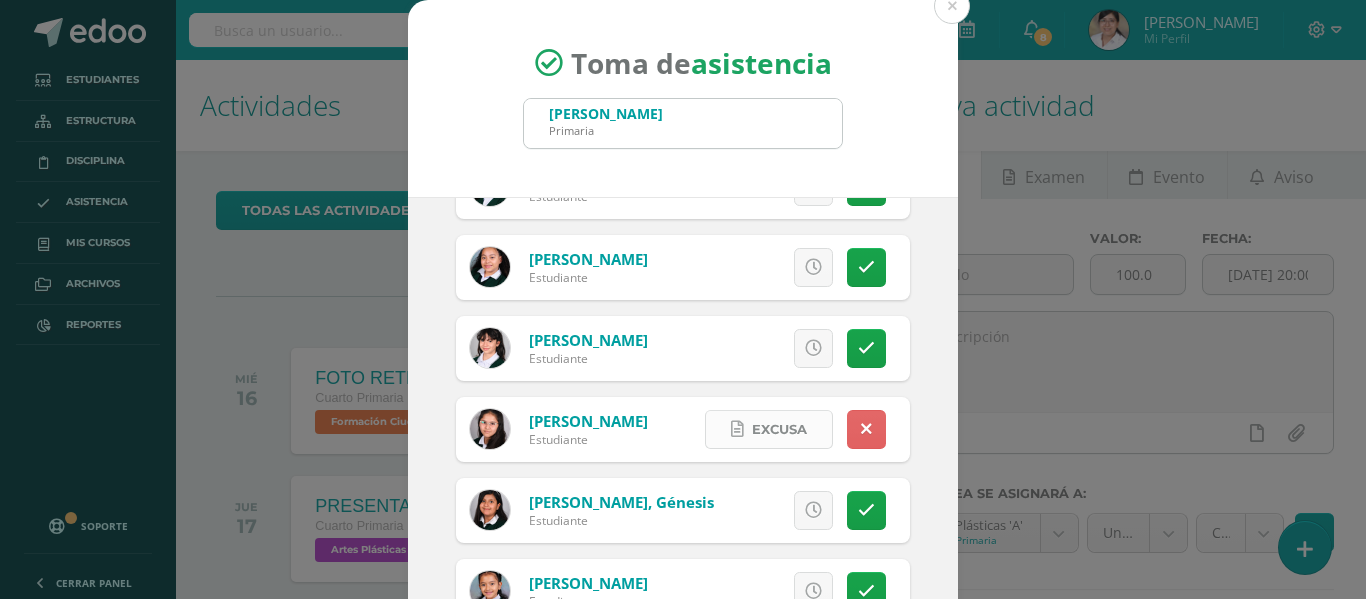 click on "Excusa" at bounding box center (779, 429) 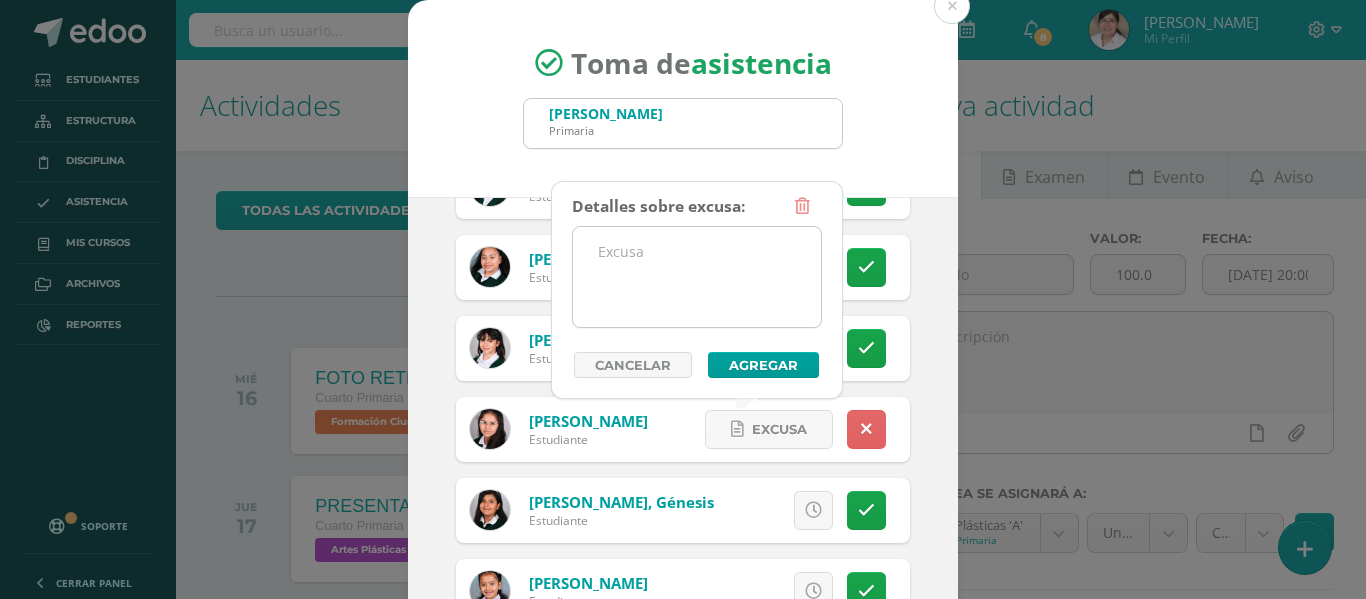 click at bounding box center [697, 277] 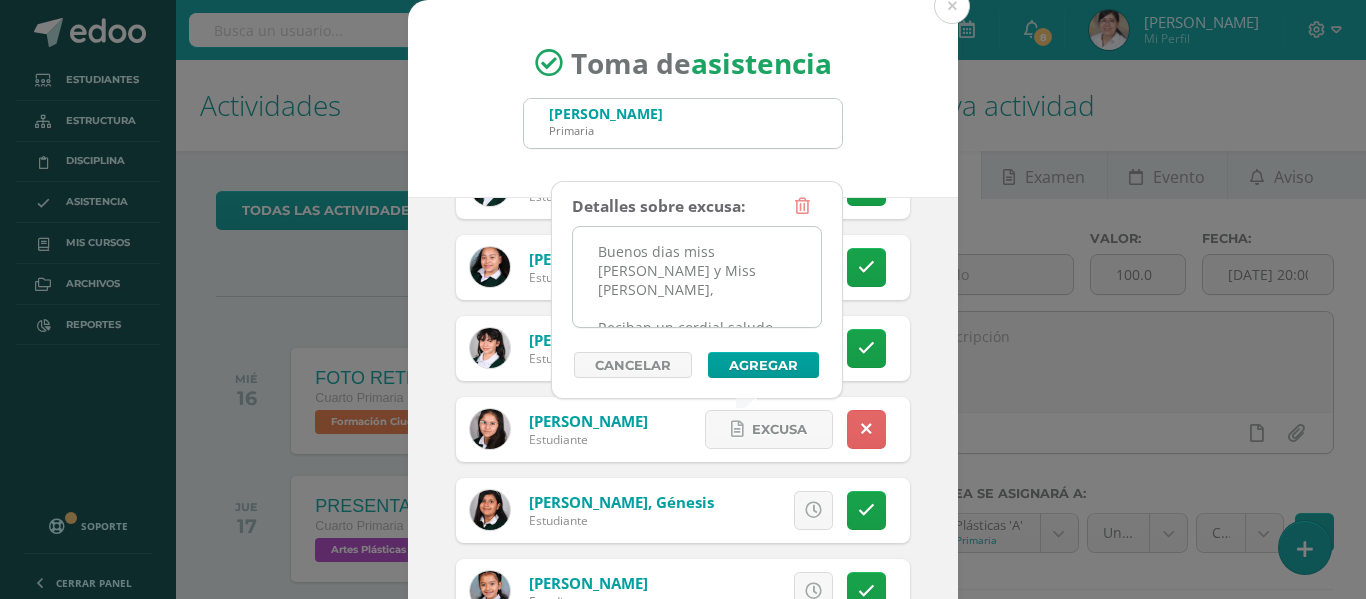 scroll, scrollTop: 467, scrollLeft: 0, axis: vertical 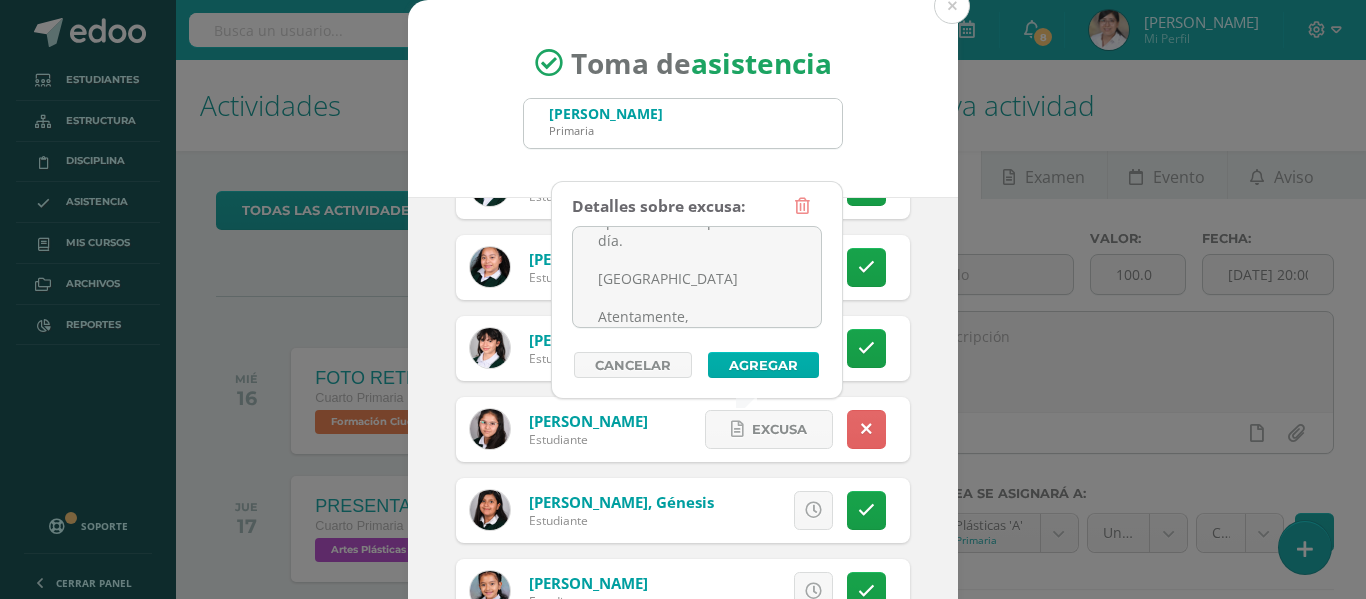 type on "Buenos dias miss Raisa y Miss Delmy,
Reciban un cordial saludo. Por este medio deseo excusar la inasistencia a clases el día de hoy, lunes 14 de julio, de mi hija Allison Fiorella Medrano Vásquez de 5to B, debido a que se encuentra indispuesta de salud. Durante la noche y madrugada presentó fiebre, náuseas y diarrea, por lo que no es conveniente que asista a clases en estas condiciones.
Agradezco su comprensión y apoyo. Para que pueda entregar tareas pendientes que realizo, y le den la oportunidad de ponerse al día.
Saludos
Atentamente," 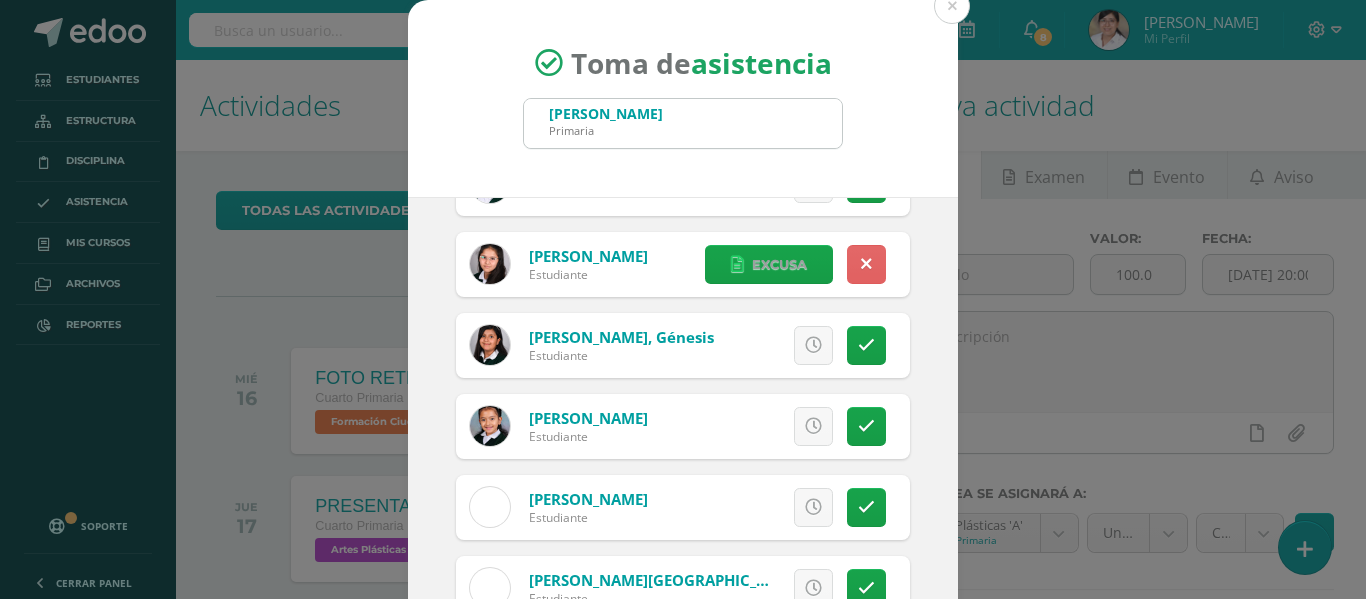 scroll, scrollTop: 900, scrollLeft: 0, axis: vertical 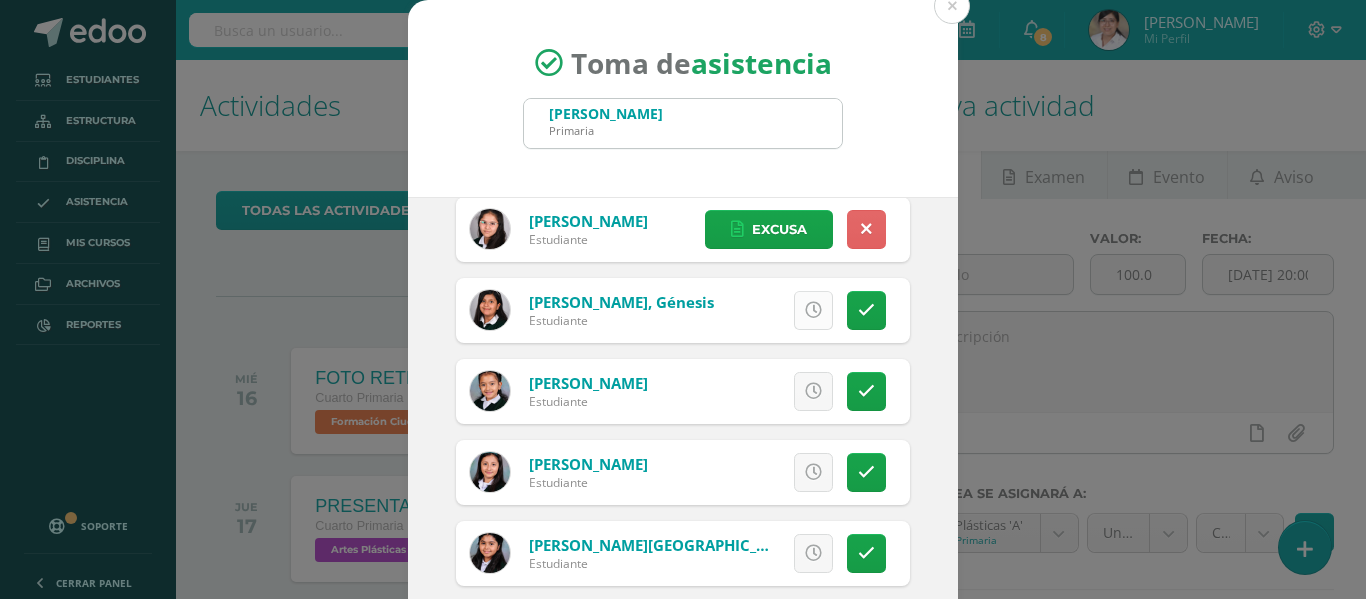 click at bounding box center [813, 310] 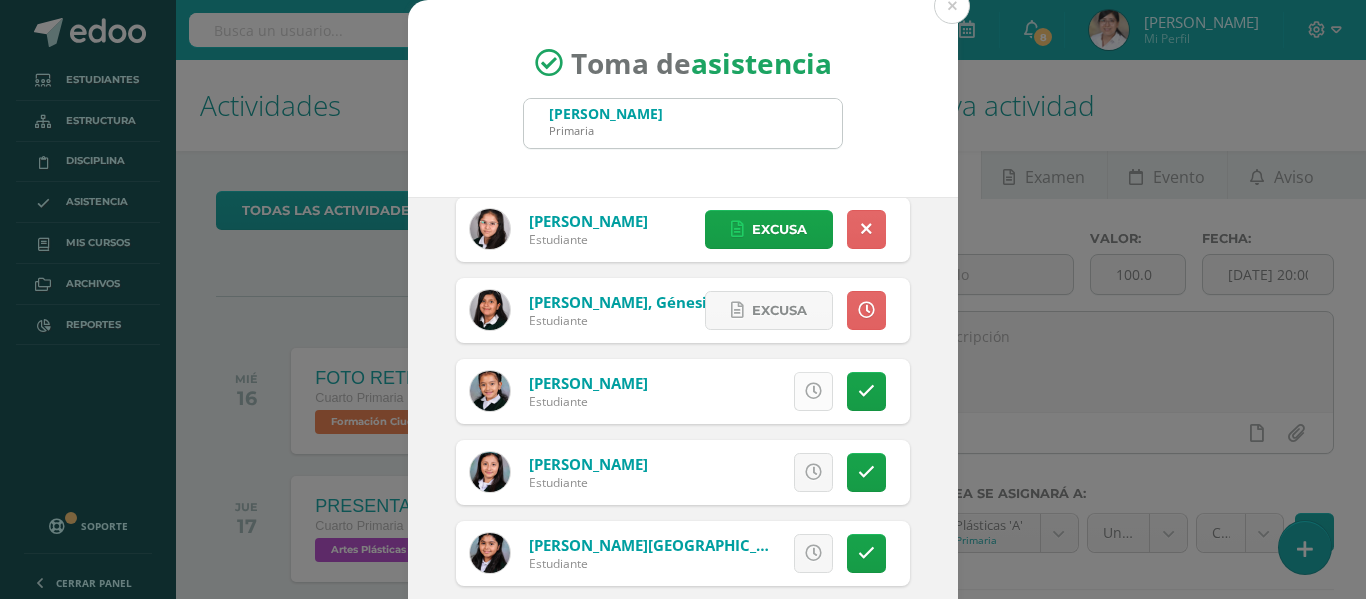 click at bounding box center (813, 391) 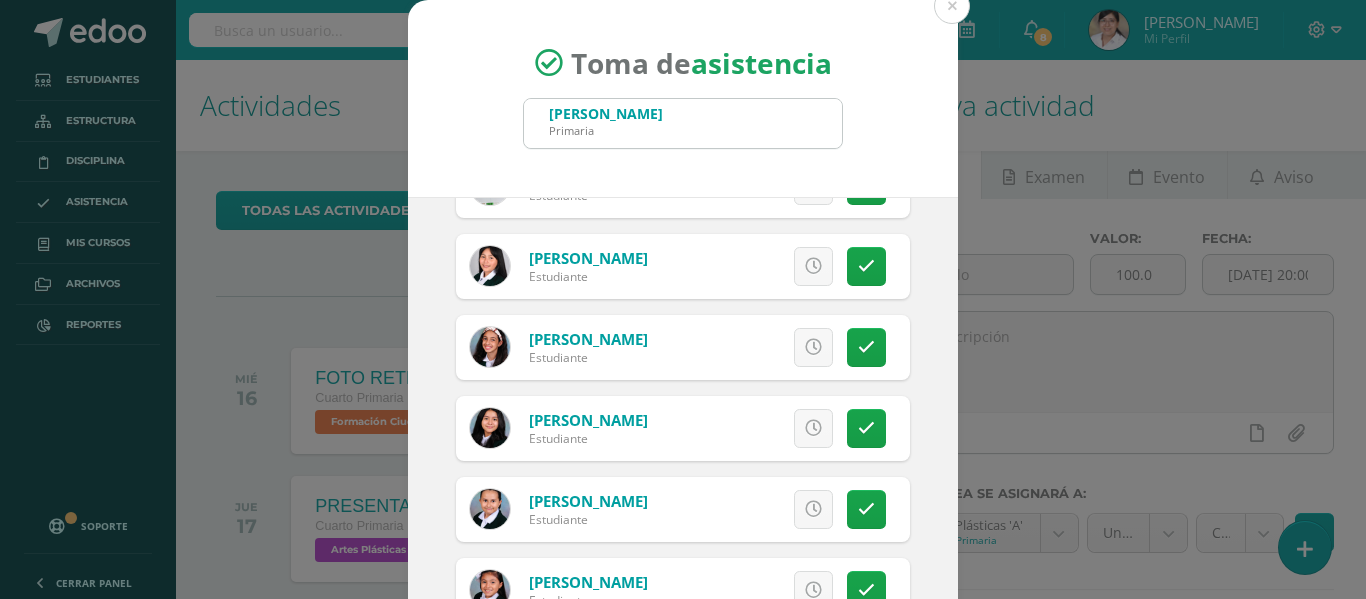 scroll, scrollTop: 1514, scrollLeft: 0, axis: vertical 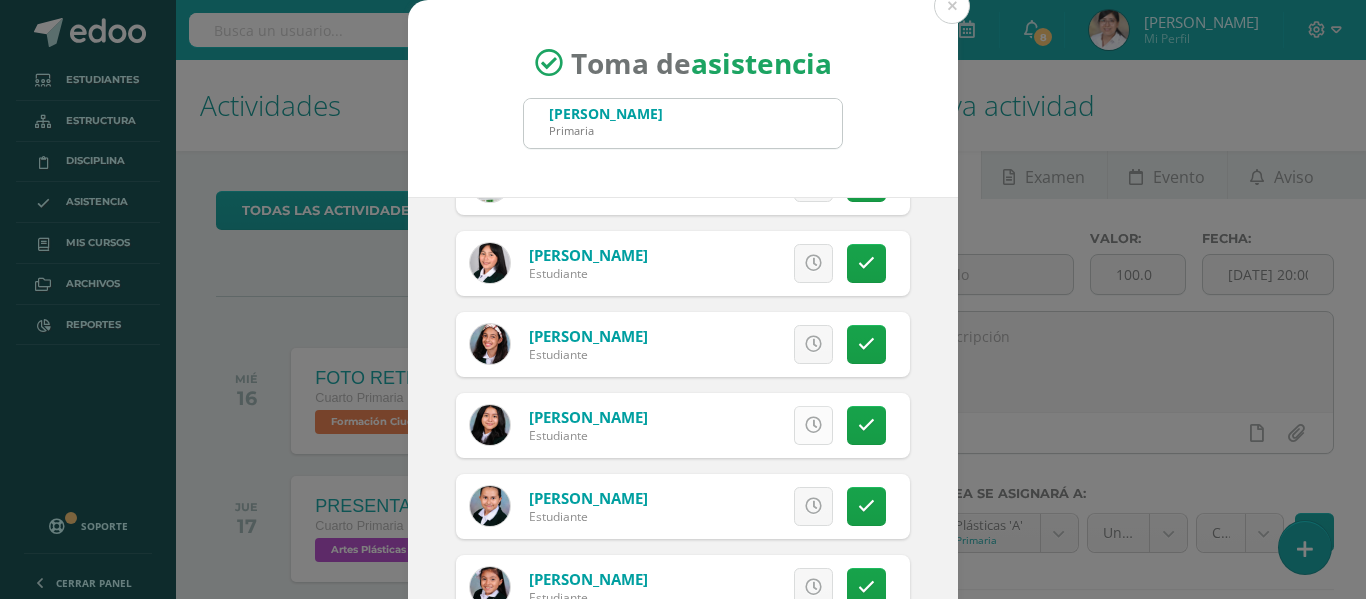 click at bounding box center (813, 425) 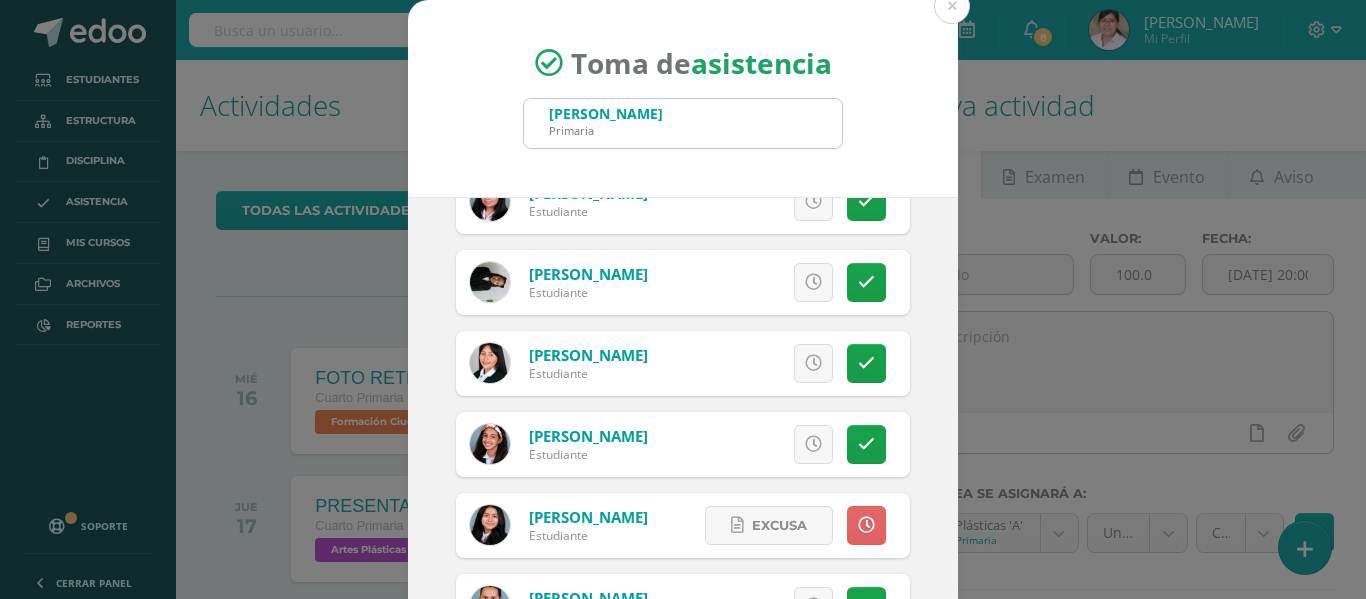 scroll, scrollTop: 1314, scrollLeft: 0, axis: vertical 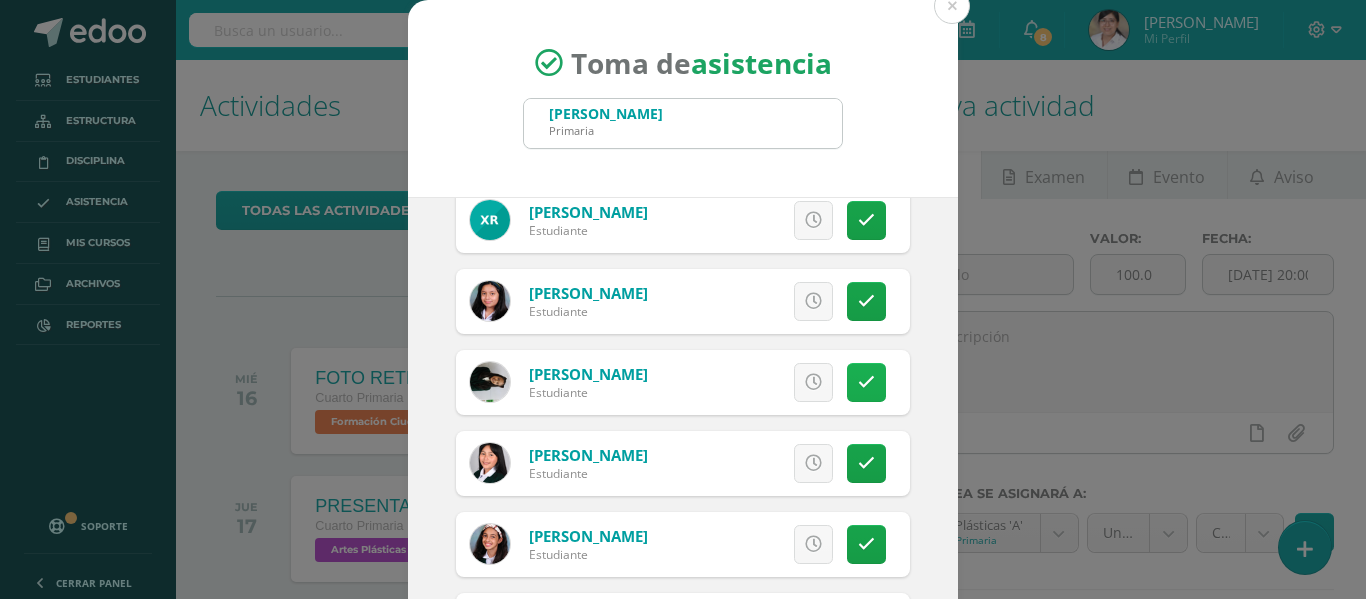 click at bounding box center [866, 382] 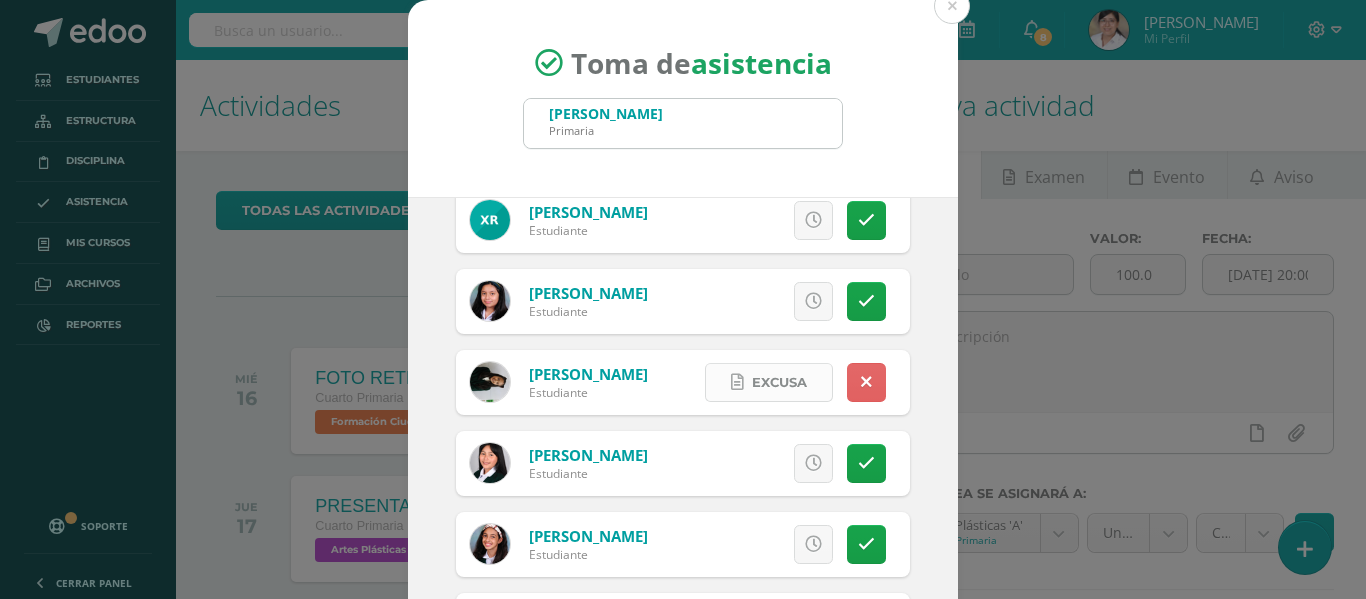 click at bounding box center (737, 382) 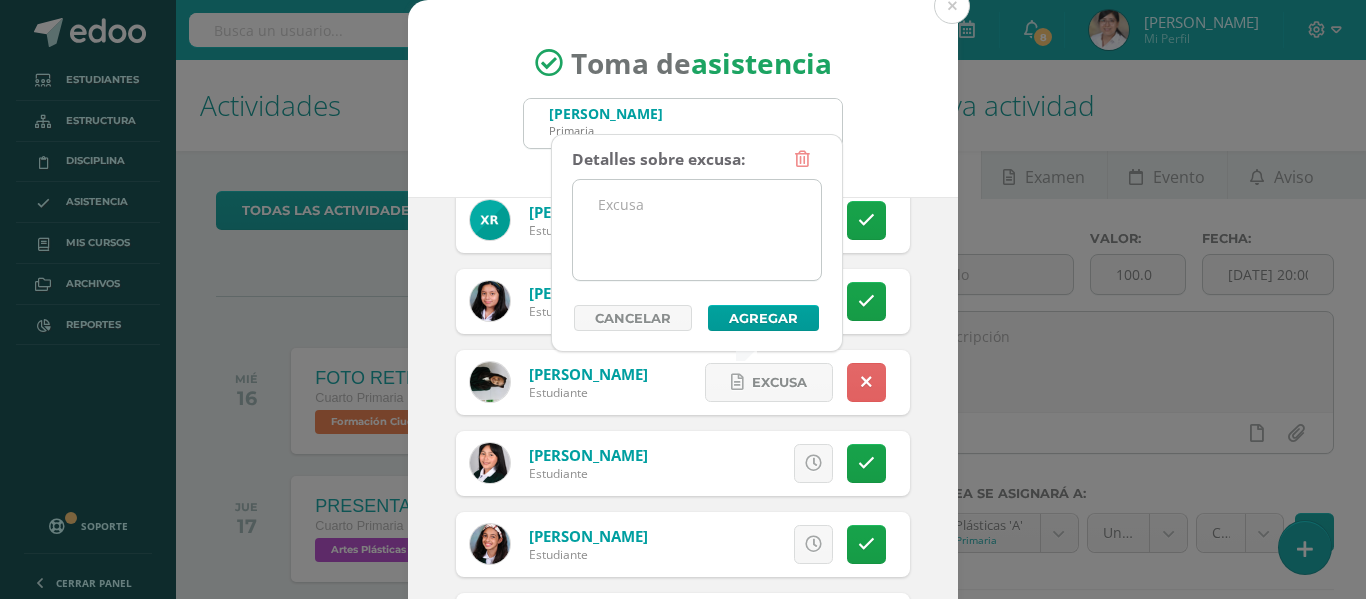 click at bounding box center (697, 230) 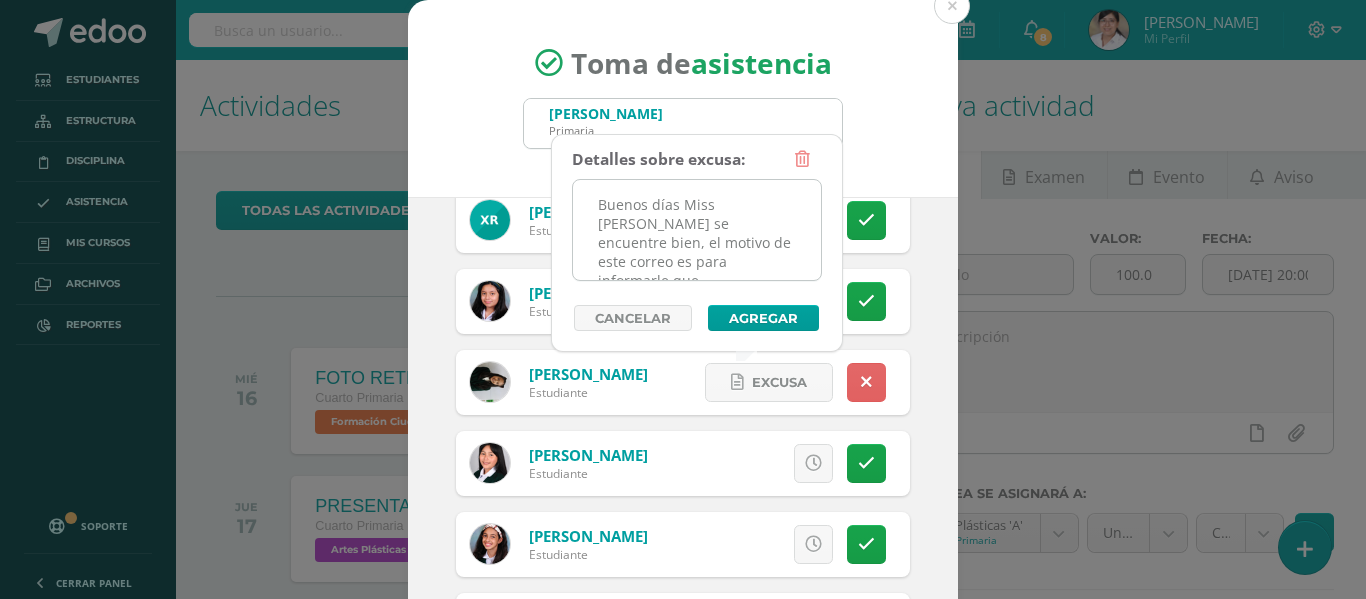 scroll, scrollTop: 296, scrollLeft: 0, axis: vertical 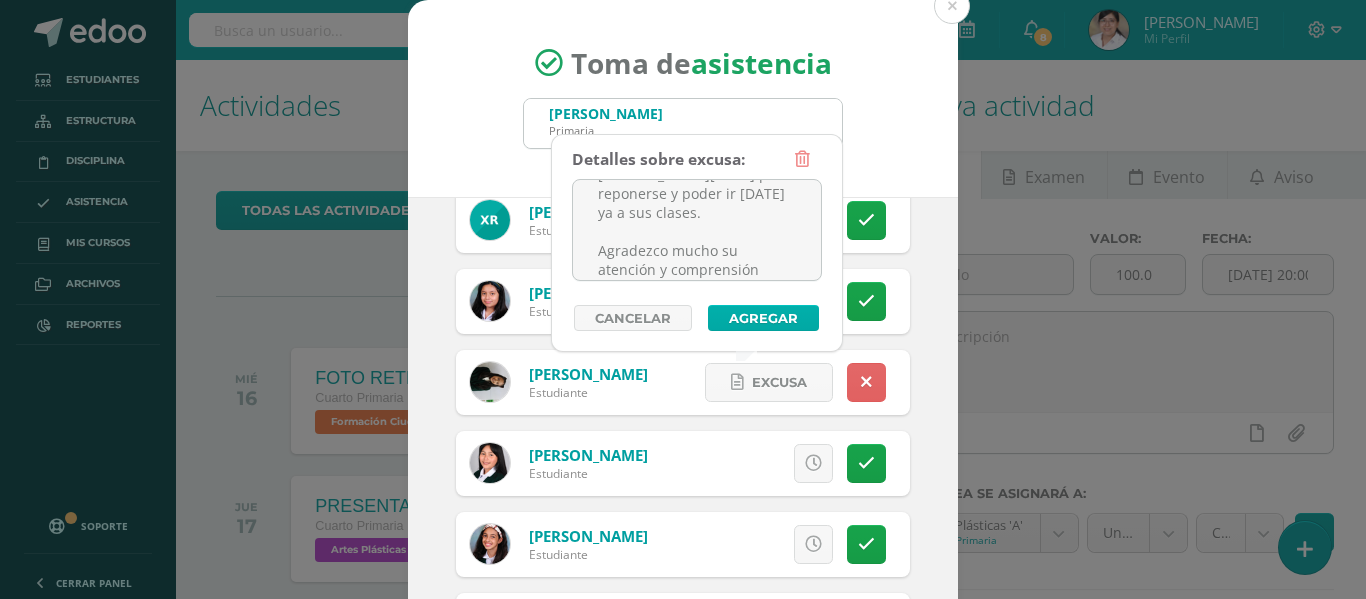 type on "Buenos días Miss Raissa espero se encuentre bien, el motivo de este correo es para informarle que Isabel Rubio no se presentó a clases el día de hoy debido a que amaneció con mucho dolor de estómago y vómitos ya le dimos medicamento pero tomamos la decísion de que descansará el día de hoy para reponerse y poder ir mañana ya a sus clases.
Agradezco mucho su atención y comprensión
Saludos Cordiales
Marielos de Rubio" 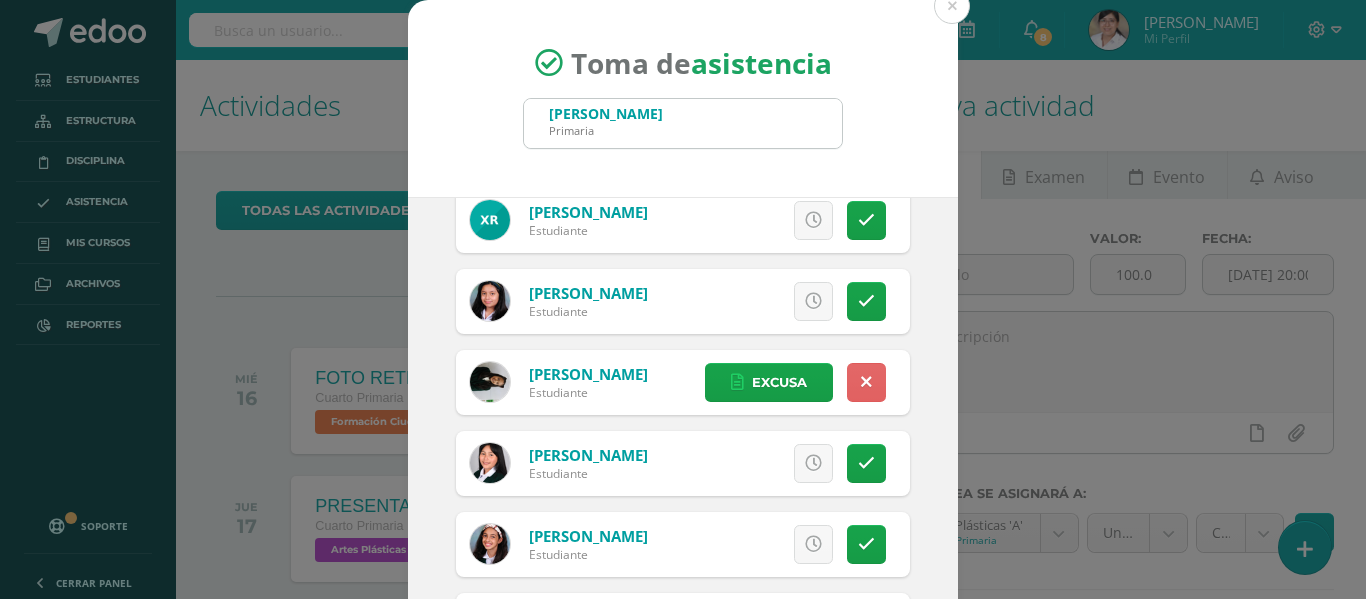 scroll, scrollTop: 1514, scrollLeft: 0, axis: vertical 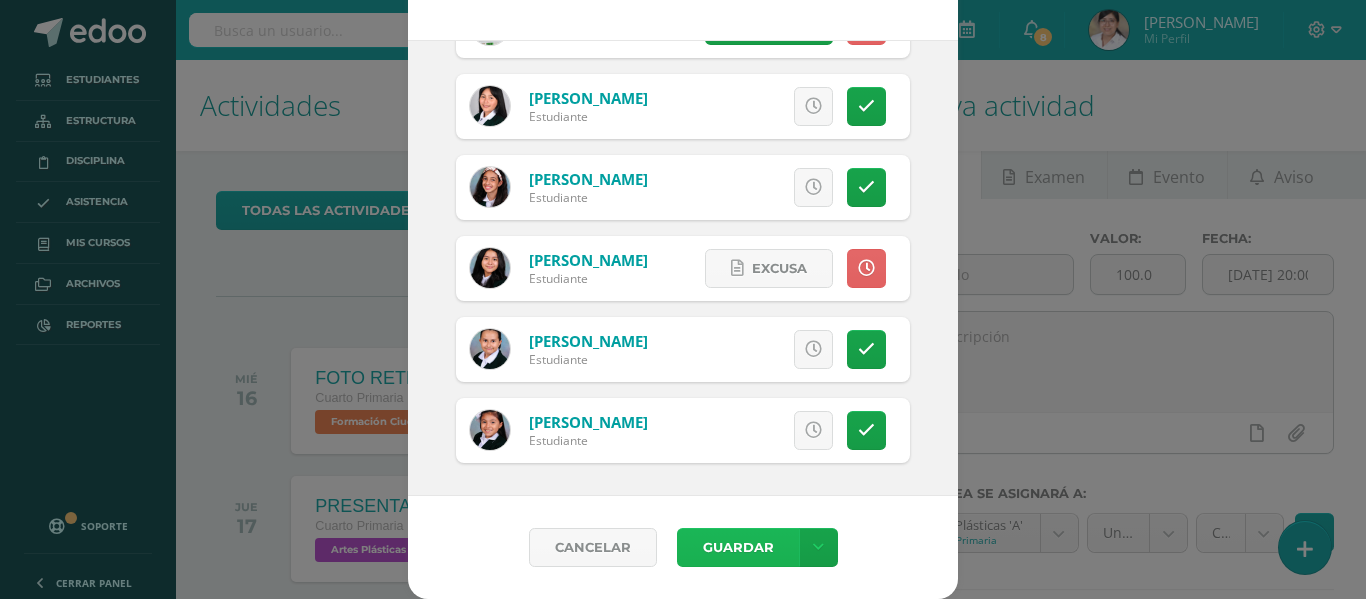 click on "Guardar" at bounding box center [738, 547] 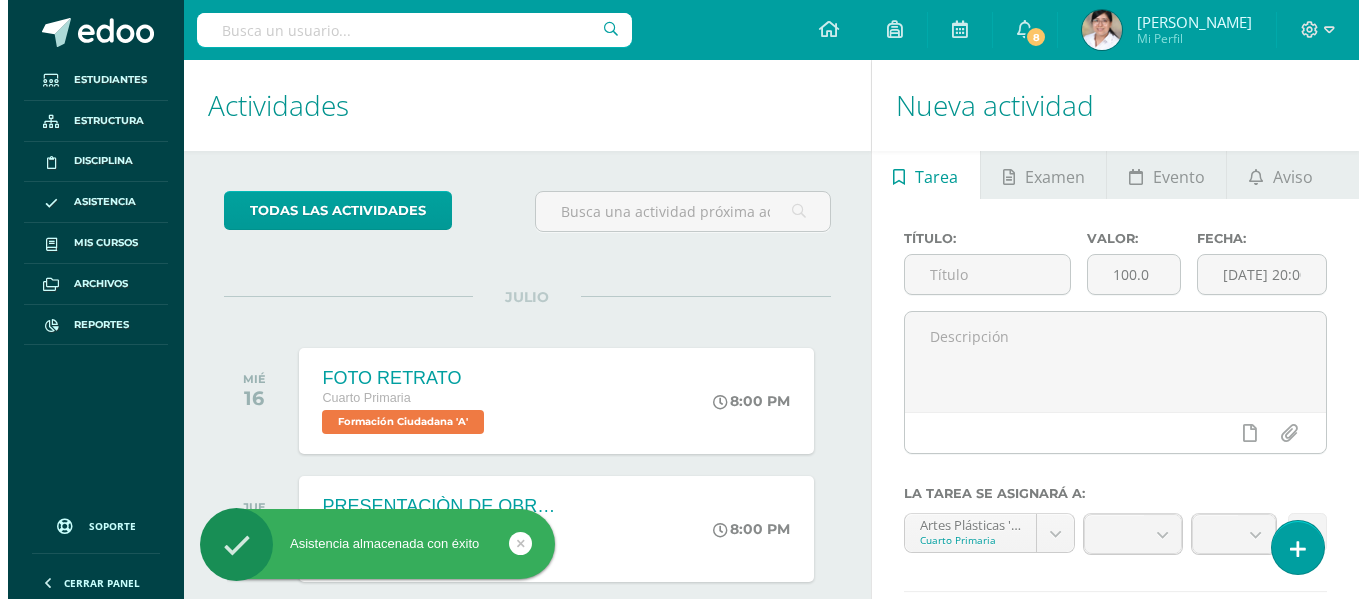 scroll, scrollTop: 0, scrollLeft: 0, axis: both 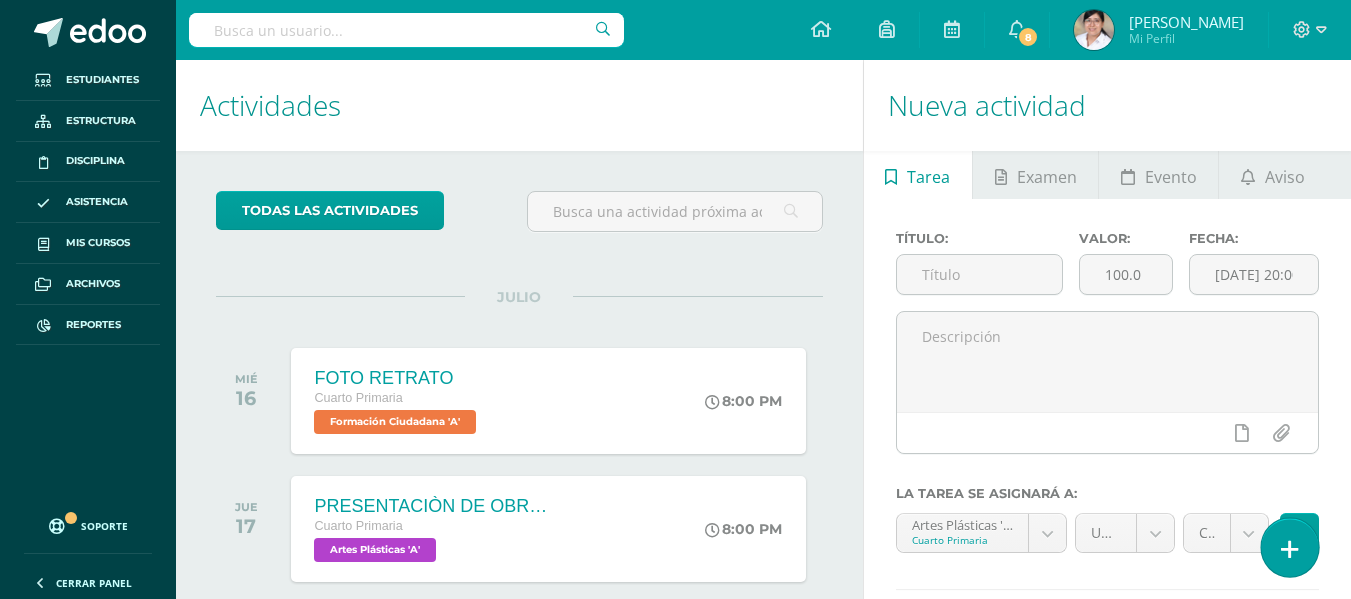 click at bounding box center (1290, 549) 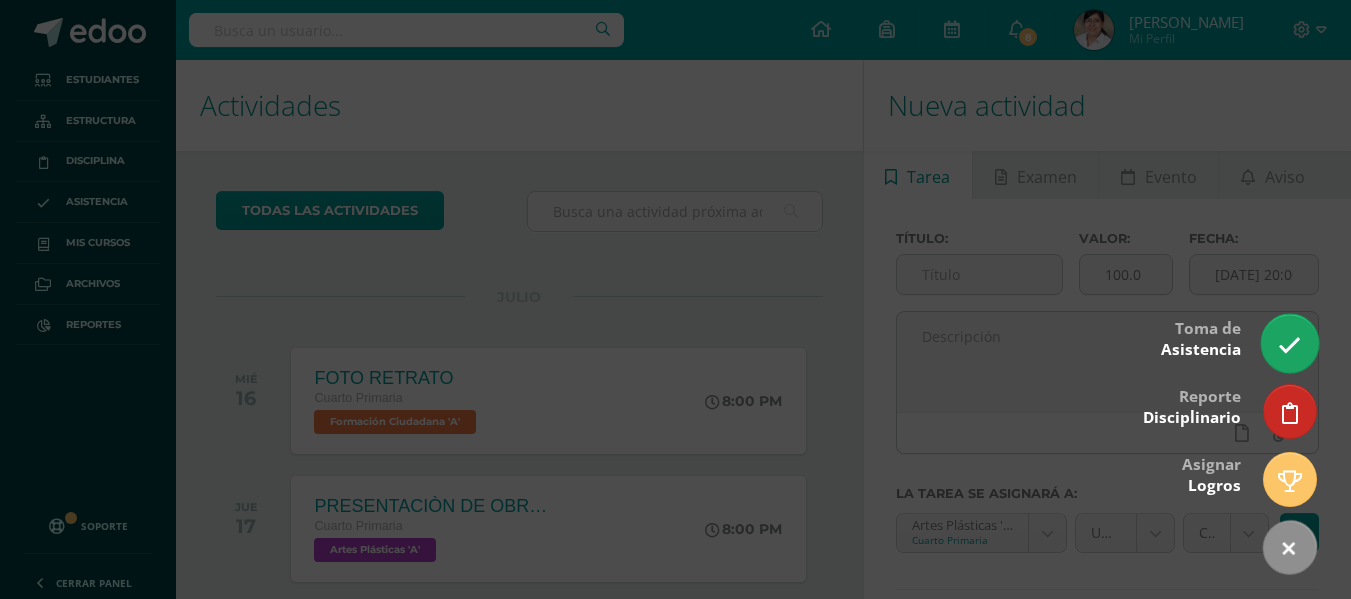 click at bounding box center (1289, 343) 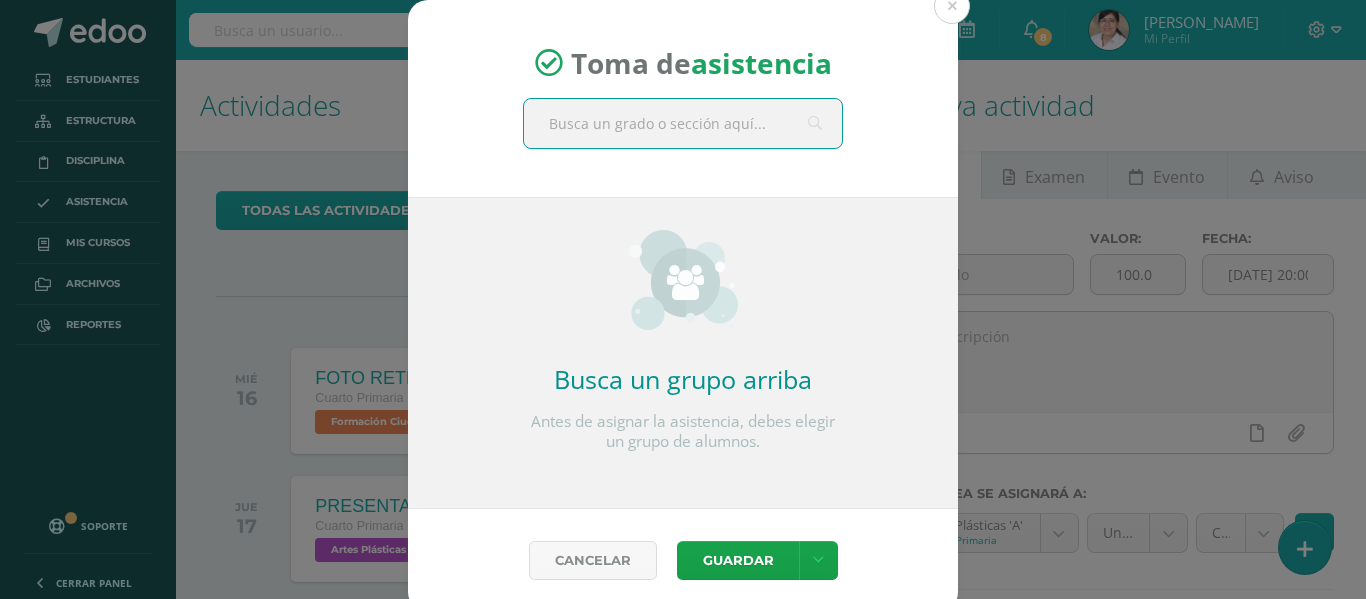 click at bounding box center (683, 123) 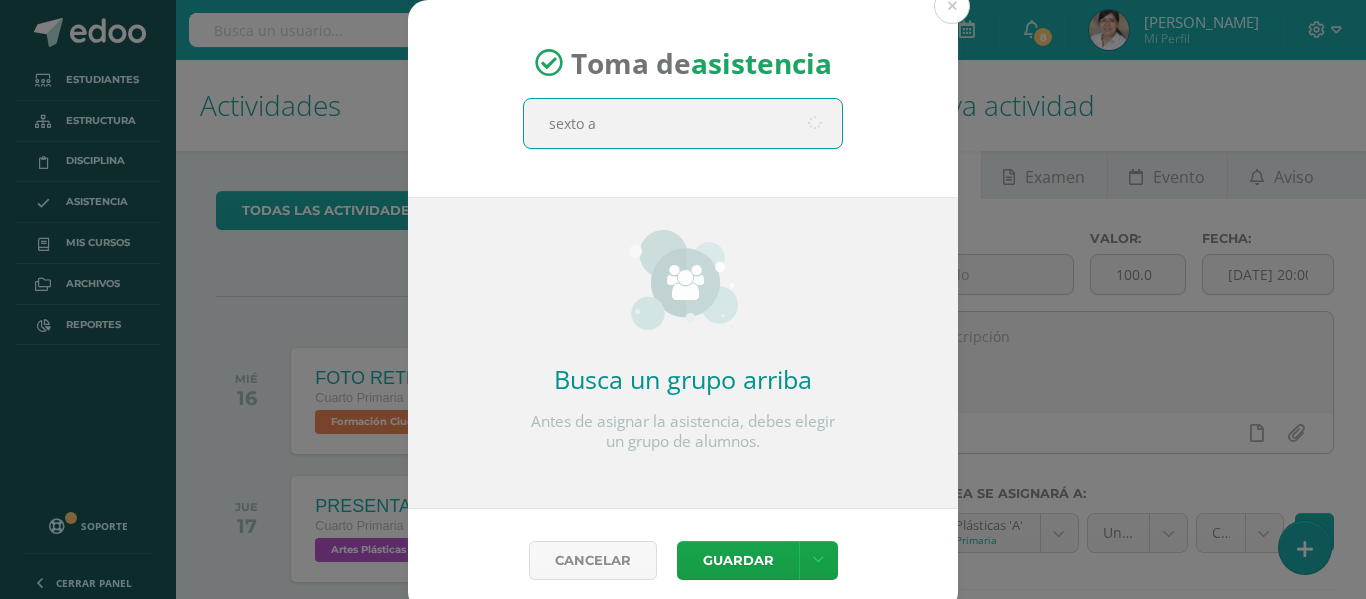 type on "sexto a" 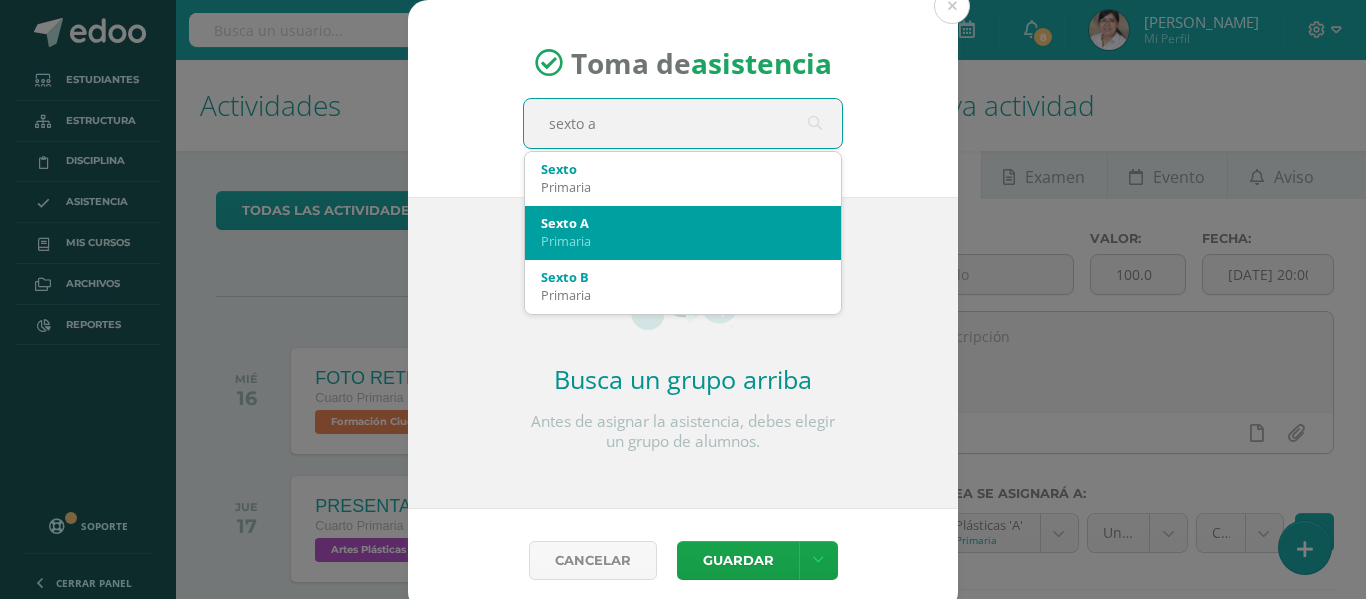 click on "Primaria" at bounding box center [683, 241] 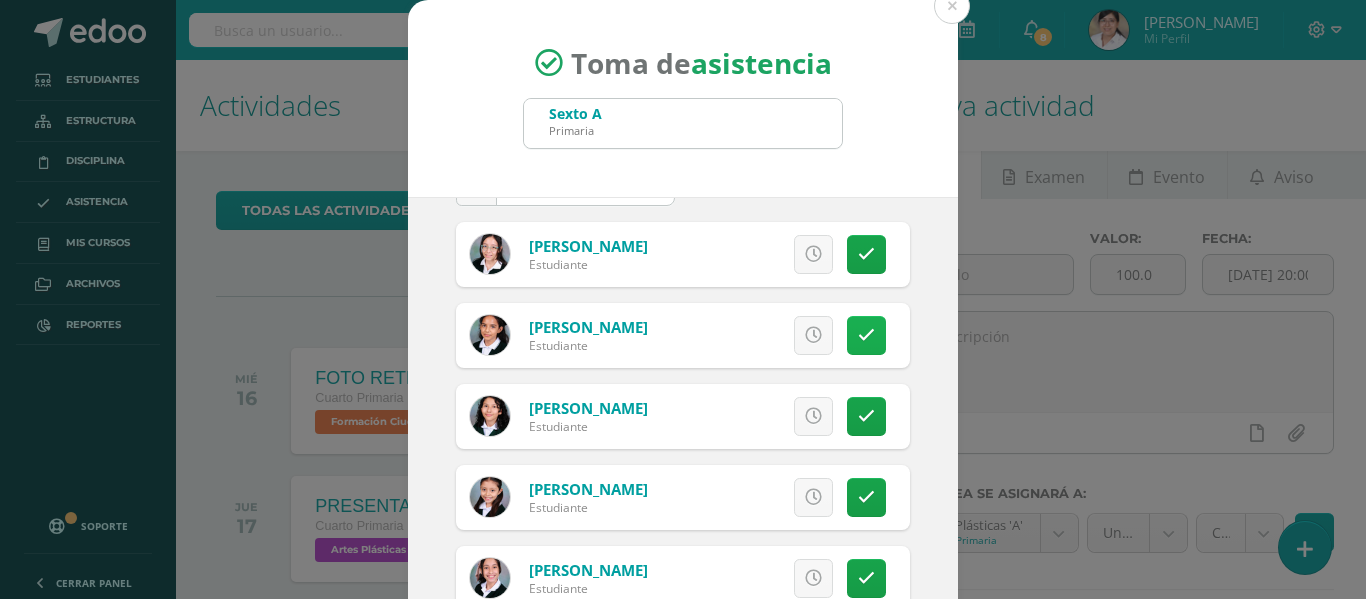 scroll, scrollTop: 100, scrollLeft: 0, axis: vertical 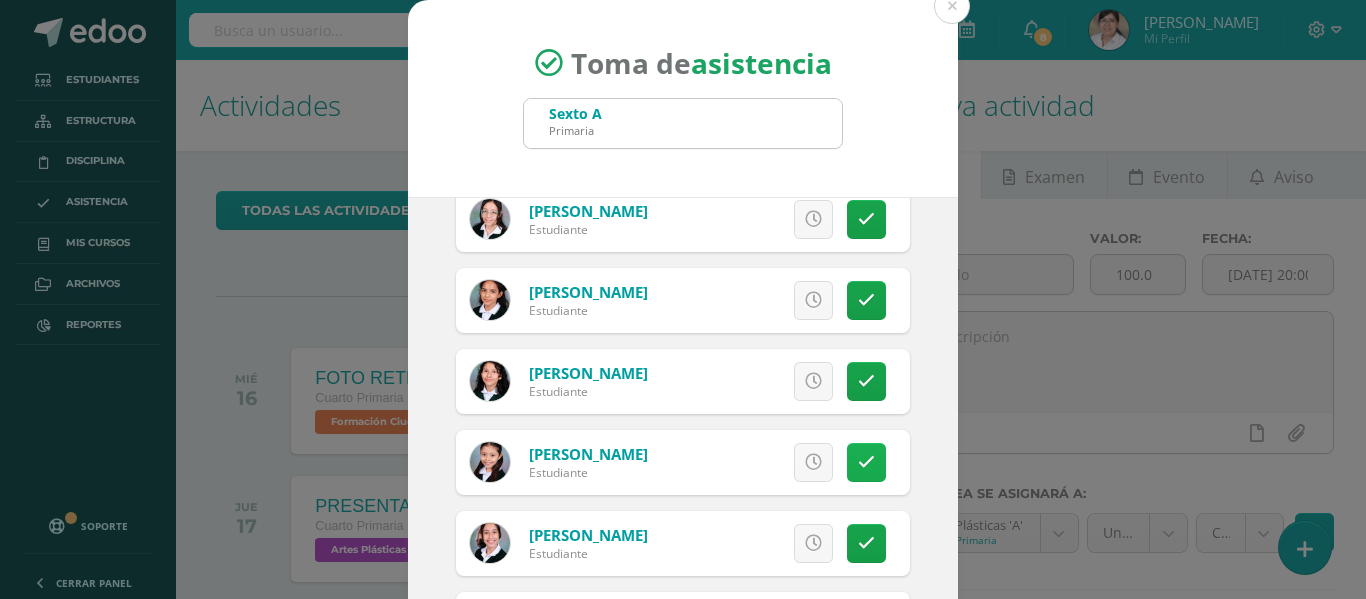 click at bounding box center [866, 462] 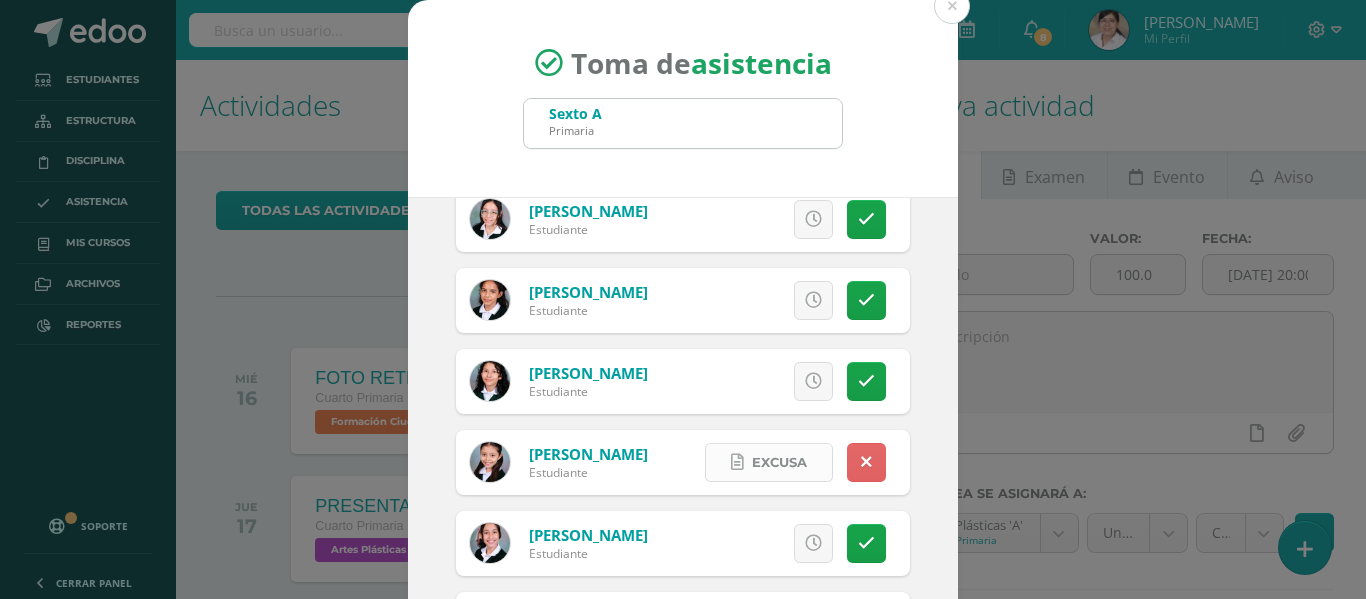 click on "Excusa" at bounding box center (779, 462) 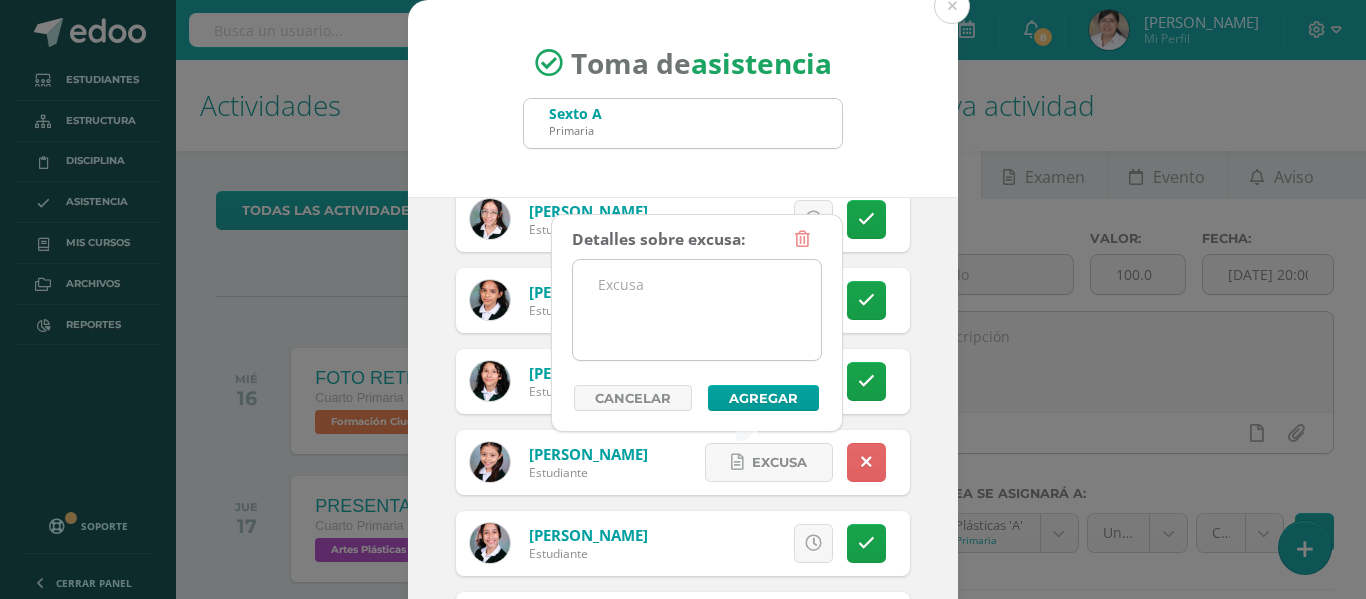 click at bounding box center [697, 310] 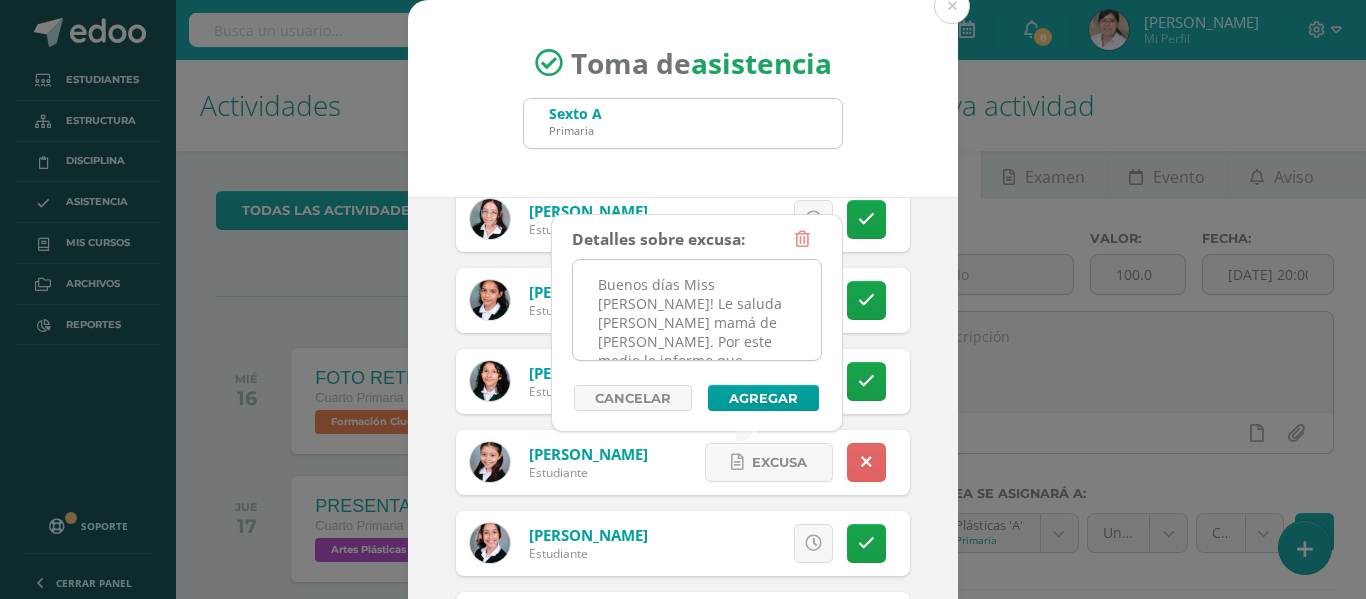 scroll, scrollTop: 163, scrollLeft: 0, axis: vertical 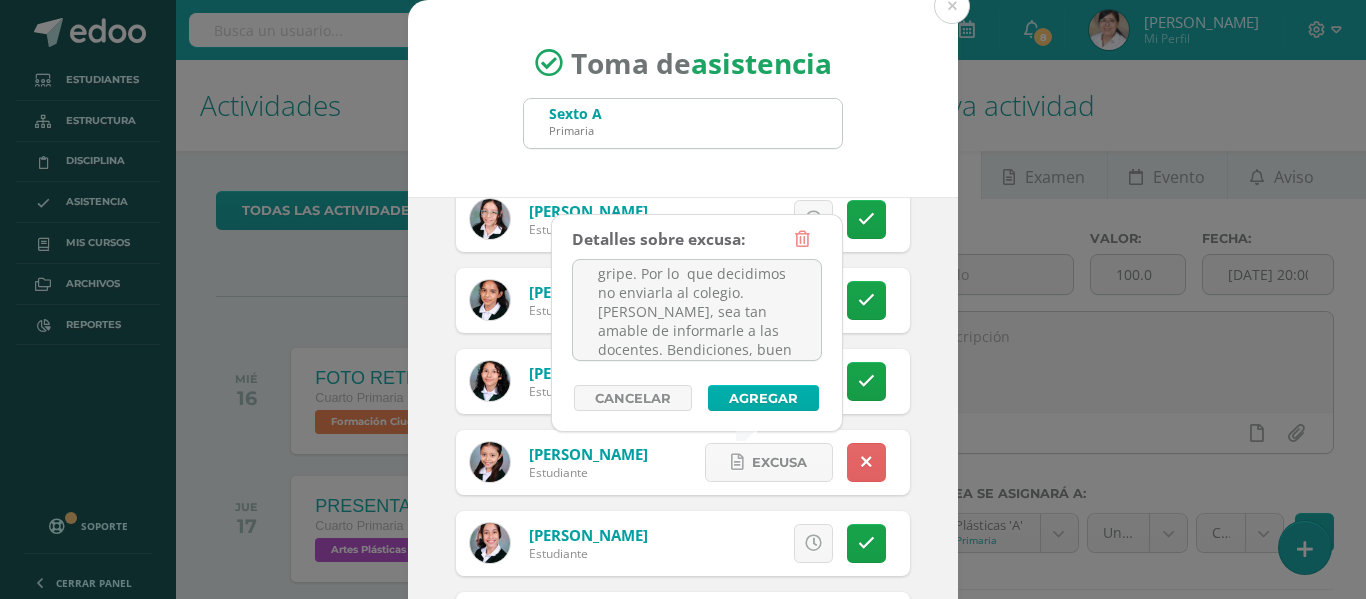 type on "Buenos días Miss Raissa! Le saluda Carol Alvarez mamá de Andrea Castejón. Por este medio le informo que Andreíta empezó congestionada en la noche y con mucho malestar de gripe. Por lo  que decidimos no enviarla al colegio. Agradezco, sea tan amable de informarle a las docentes. Bendiciones, buen día." 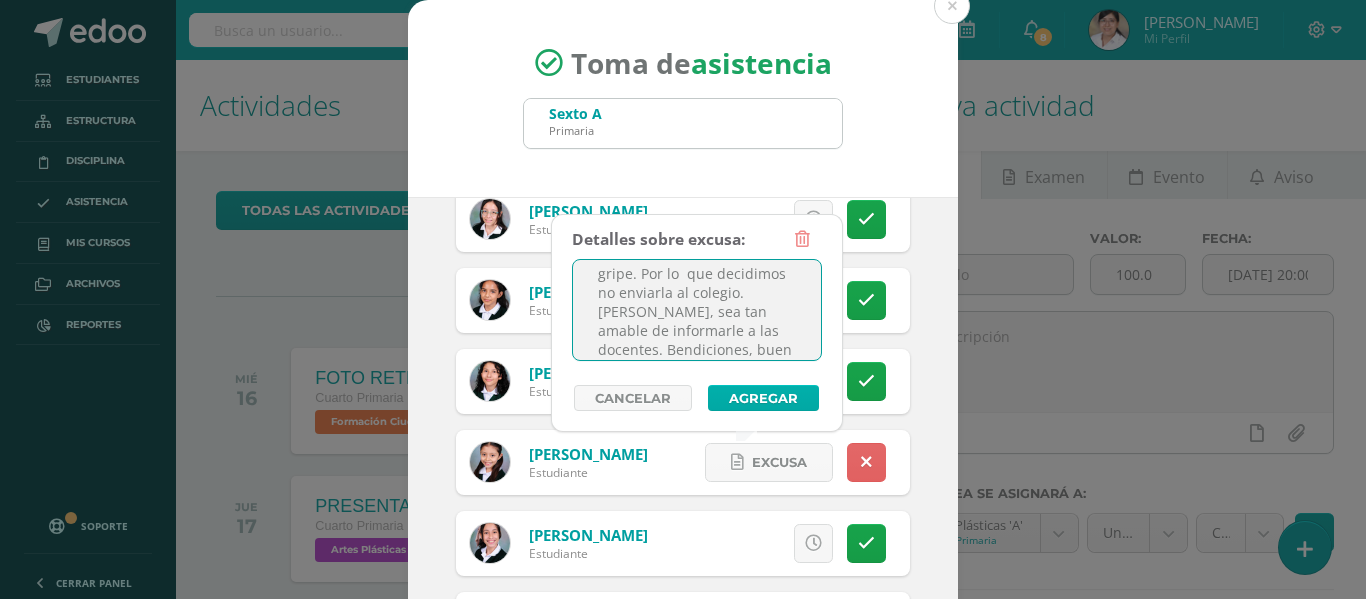 click on "Agregar" at bounding box center (763, 398) 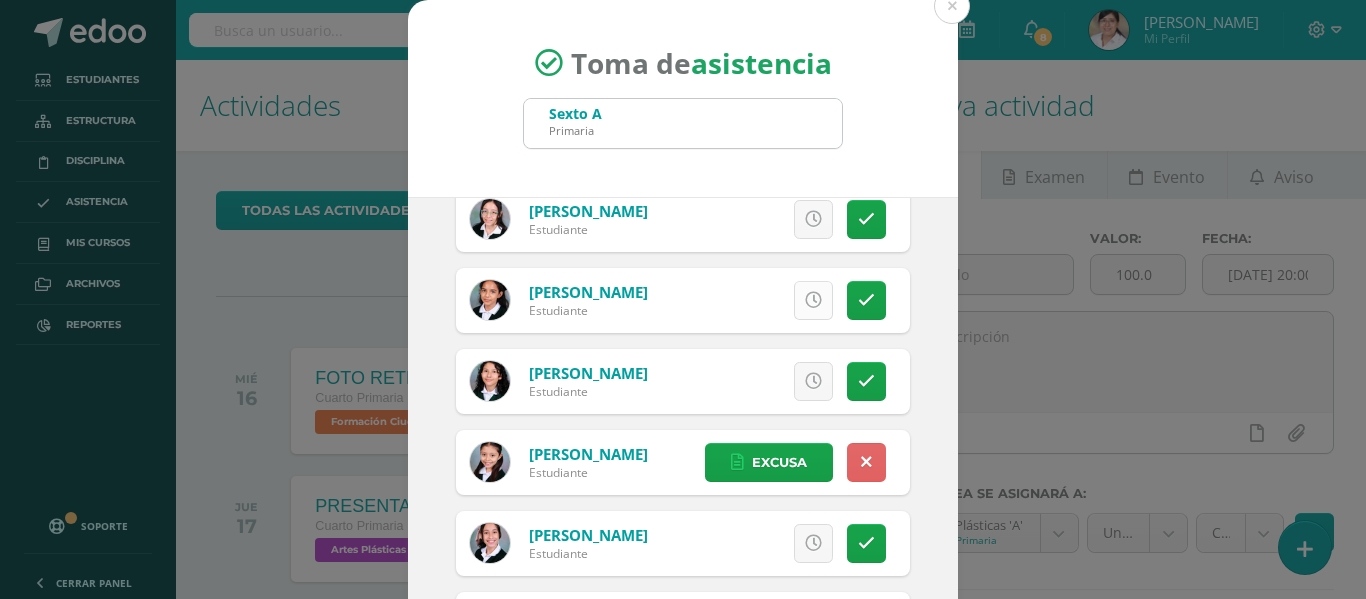 click at bounding box center [813, 300] 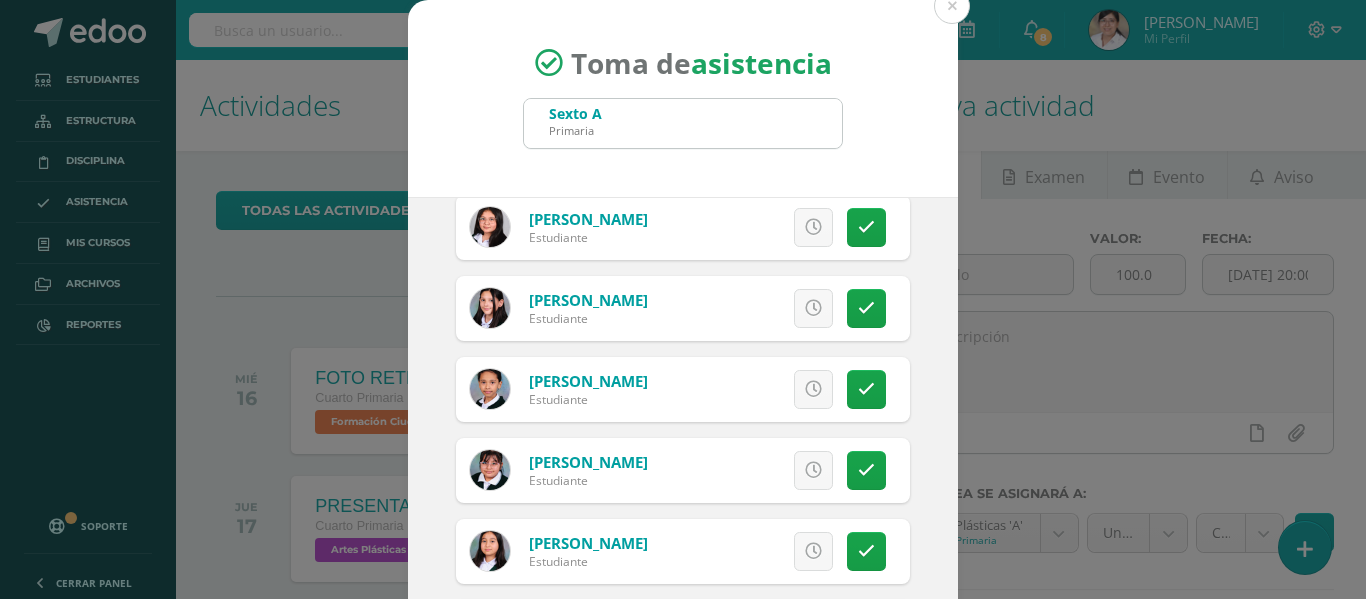 scroll, scrollTop: 1190, scrollLeft: 0, axis: vertical 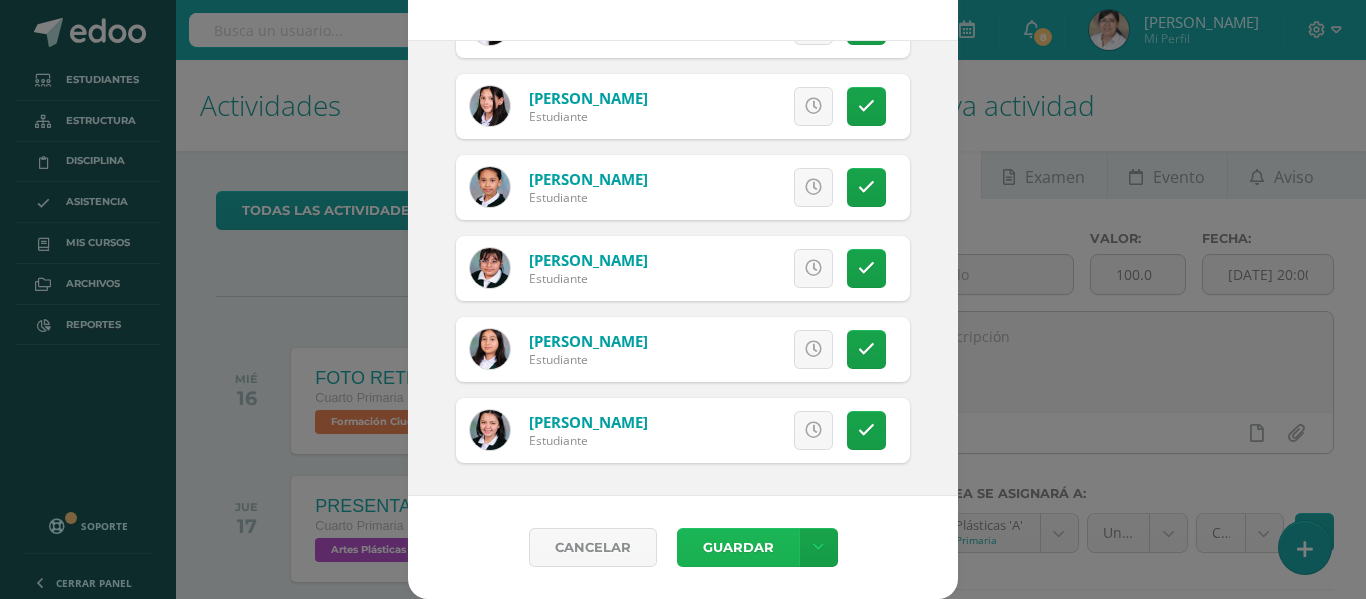 click on "Guardar" at bounding box center (738, 547) 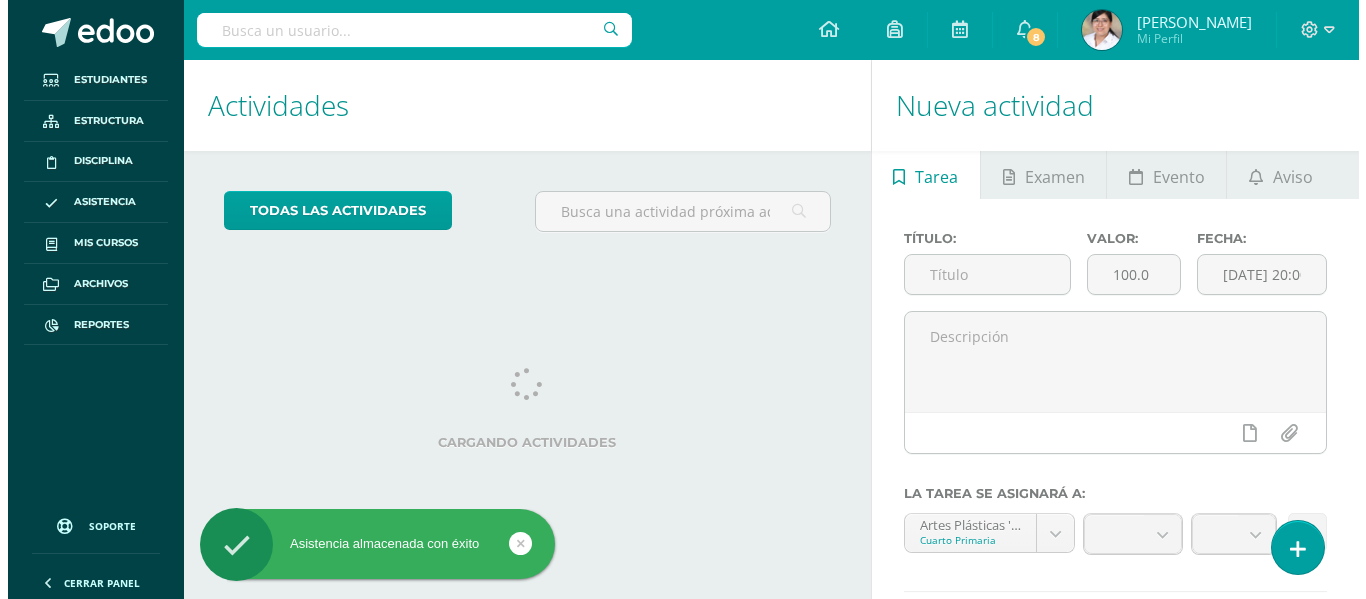 scroll, scrollTop: 0, scrollLeft: 0, axis: both 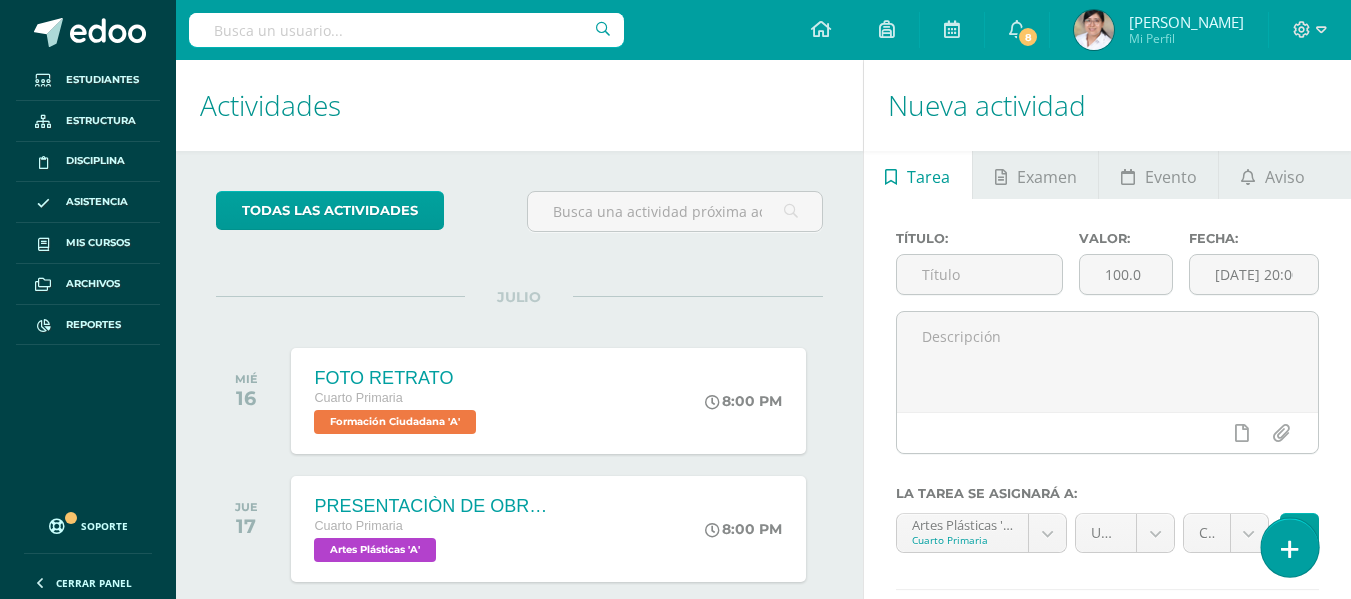 click at bounding box center (1290, 549) 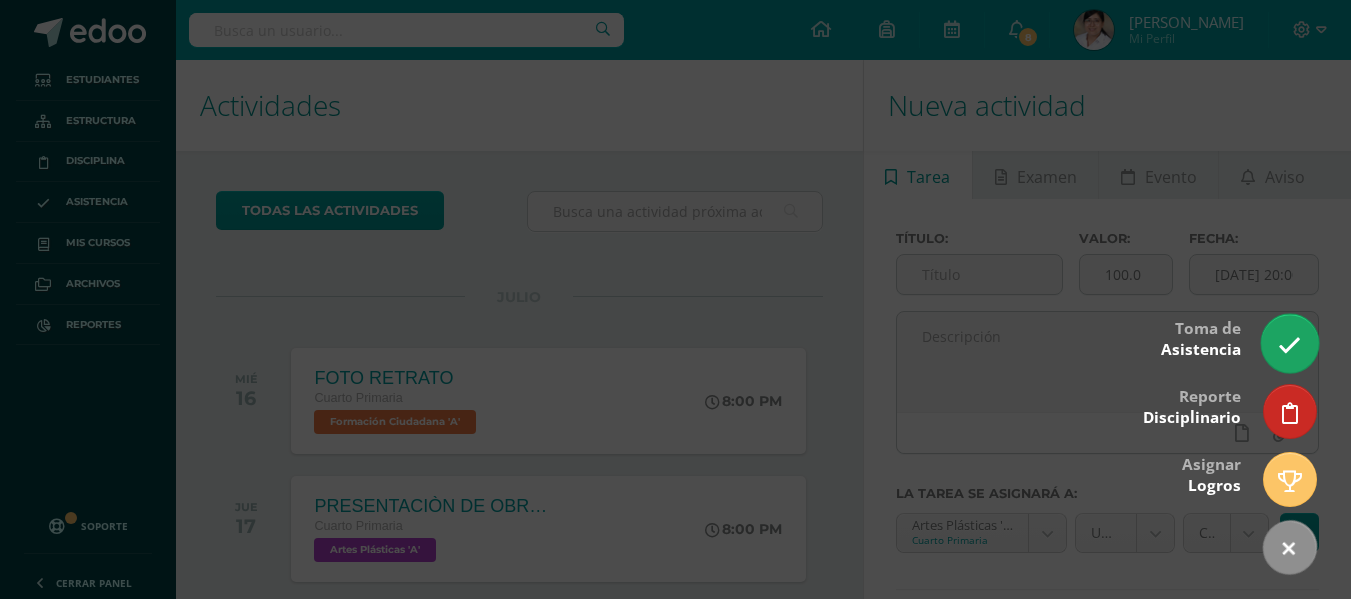 click at bounding box center (1289, 345) 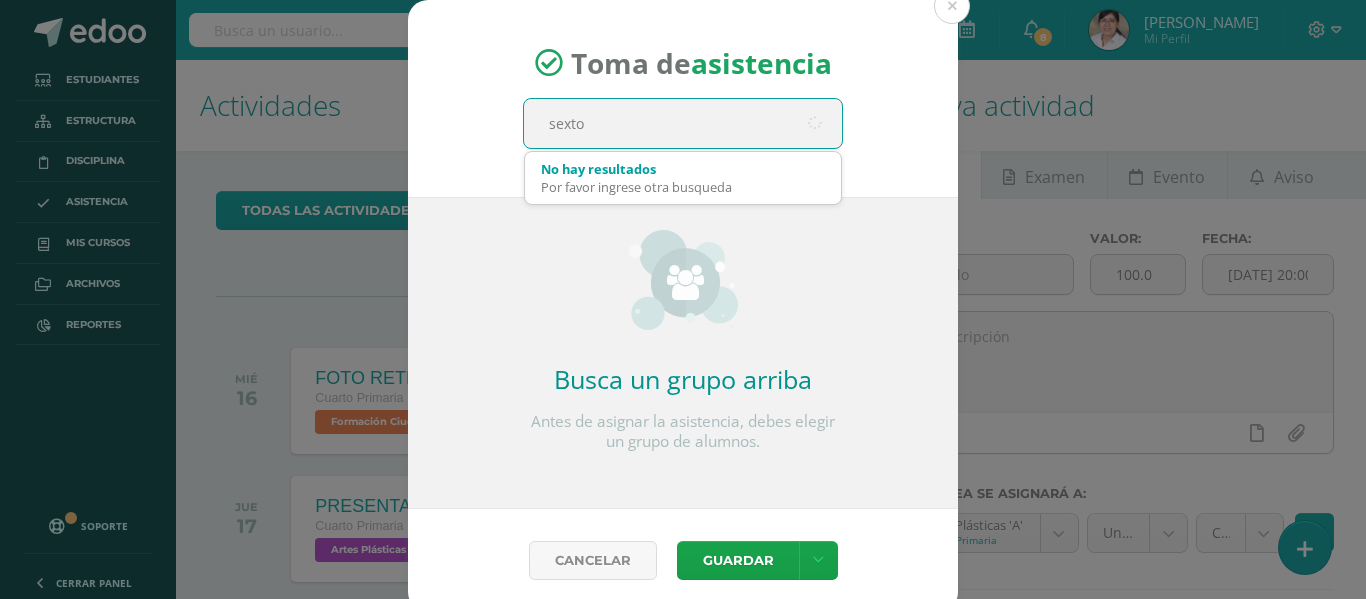 click on "sexto" at bounding box center (683, 123) 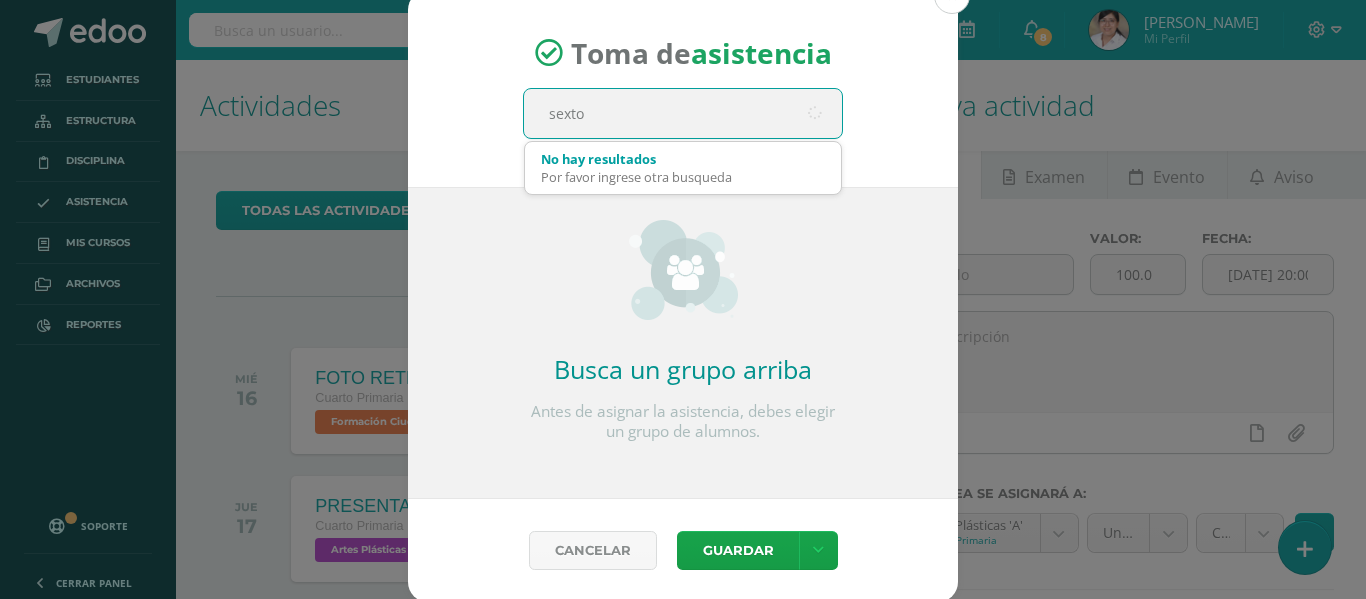 scroll, scrollTop: 13, scrollLeft: 0, axis: vertical 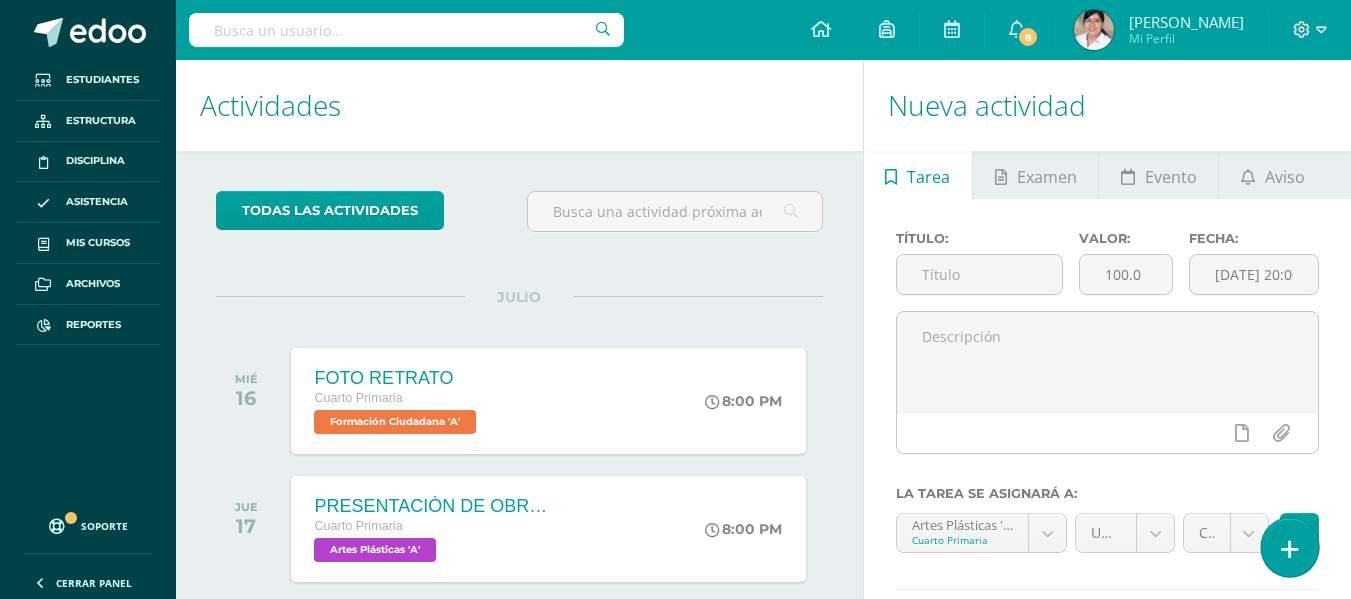click at bounding box center (1289, 547) 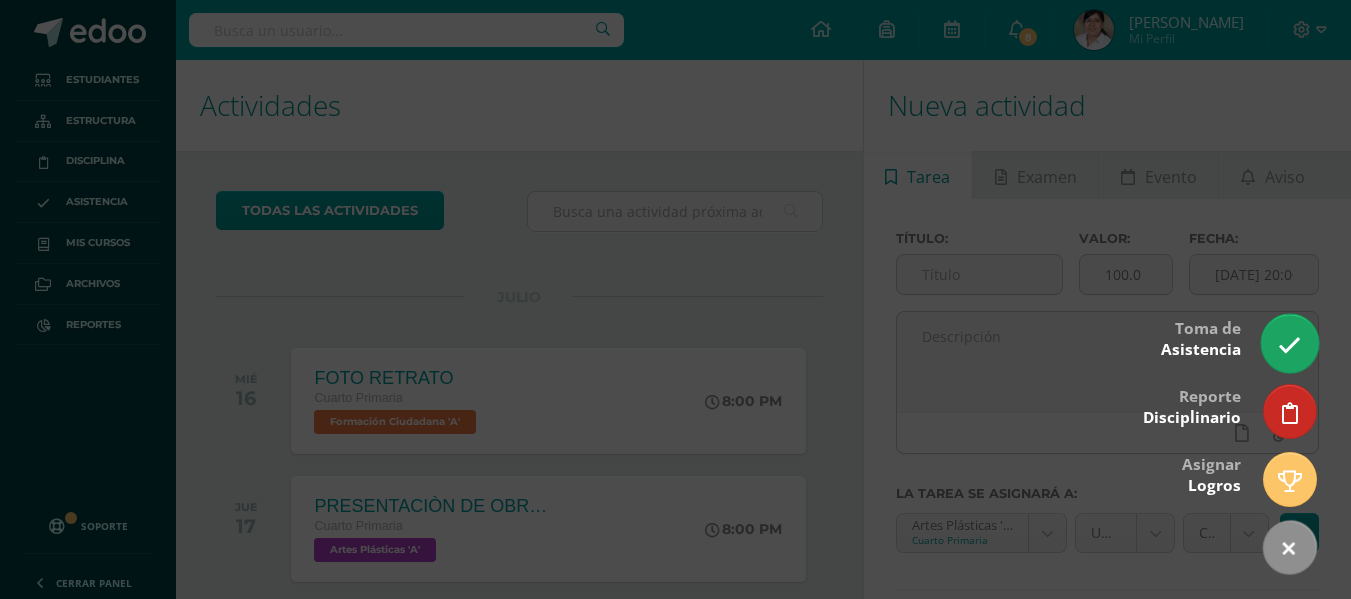 click at bounding box center [1289, 343] 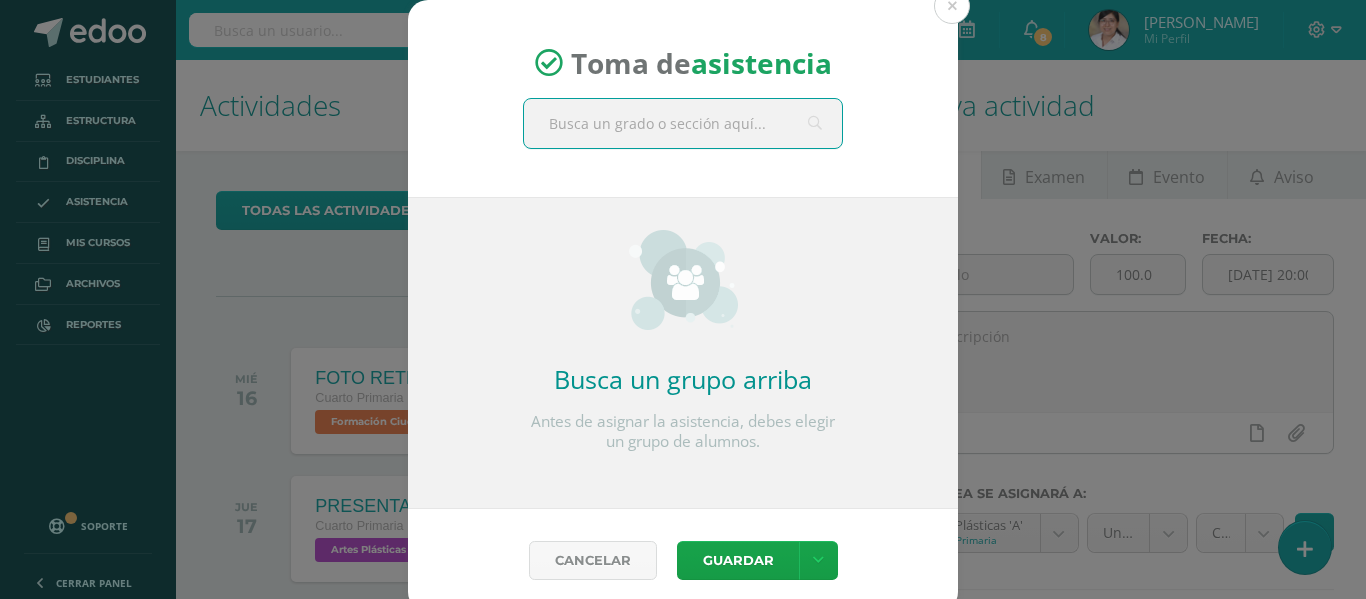 click at bounding box center (683, 123) 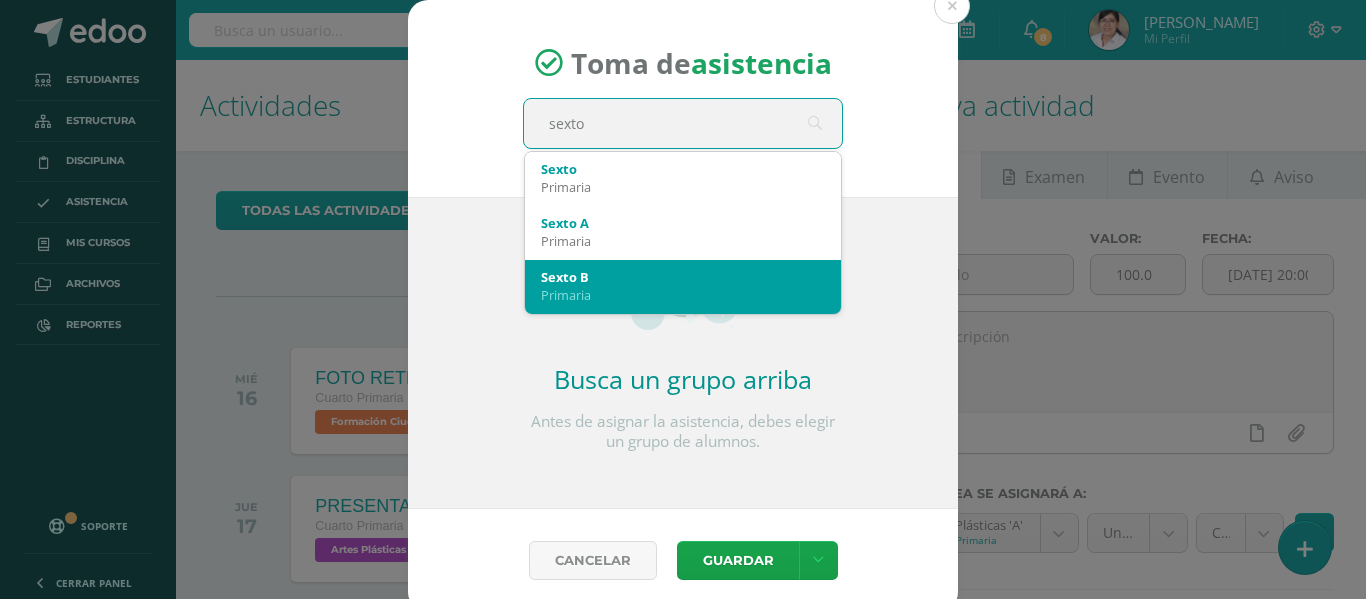 click on "Primaria" at bounding box center [683, 295] 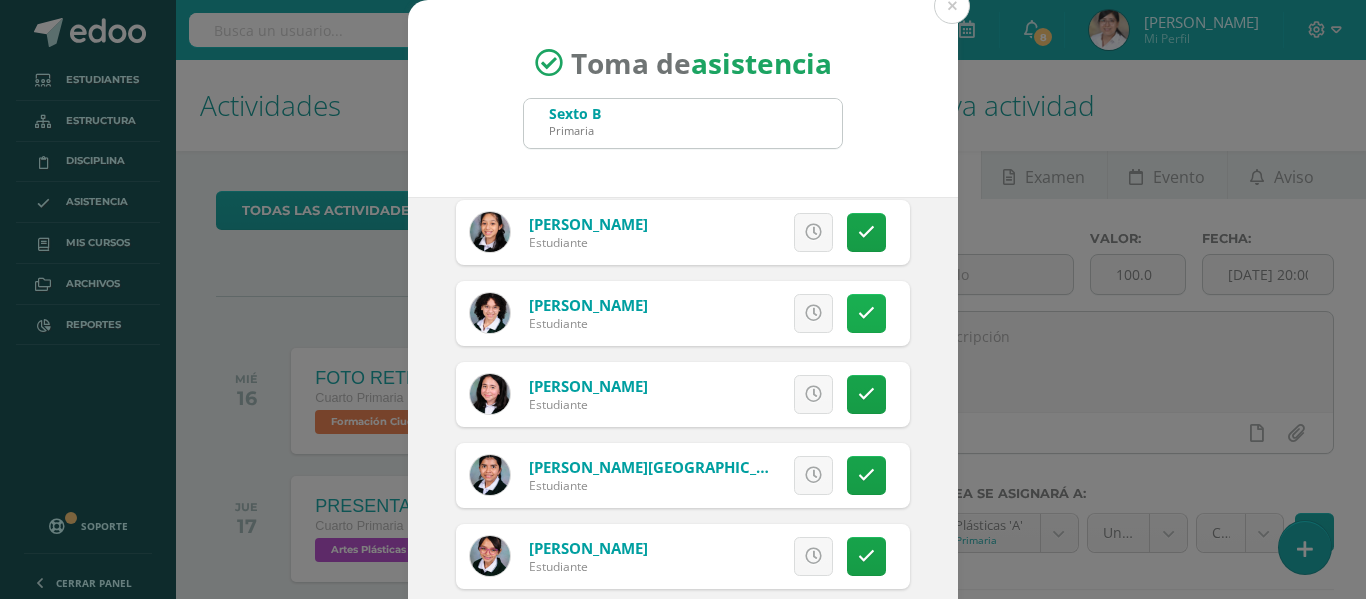 scroll, scrollTop: 200, scrollLeft: 0, axis: vertical 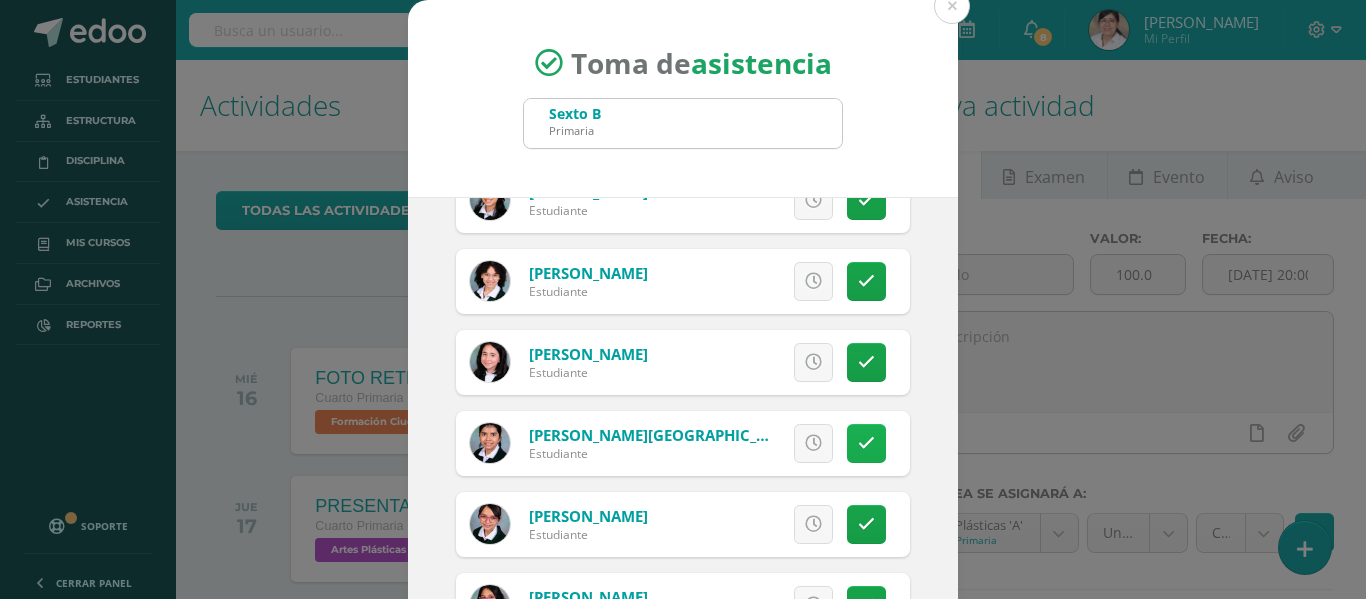 click at bounding box center [866, 443] 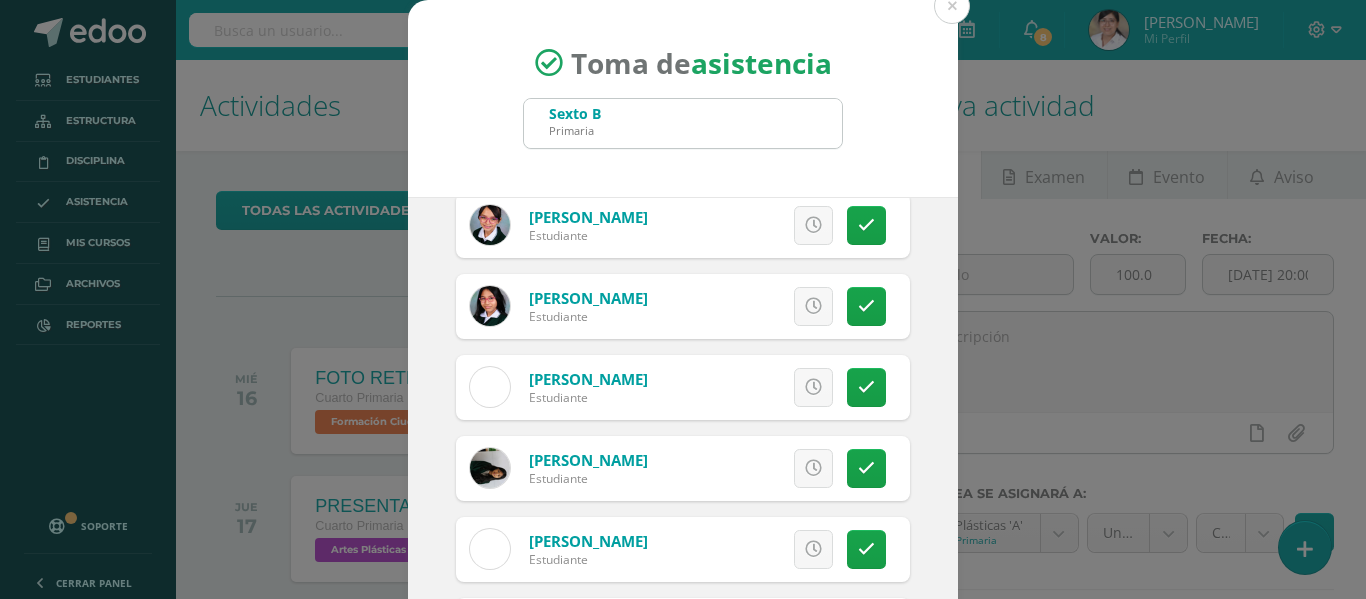 scroll, scrollTop: 500, scrollLeft: 0, axis: vertical 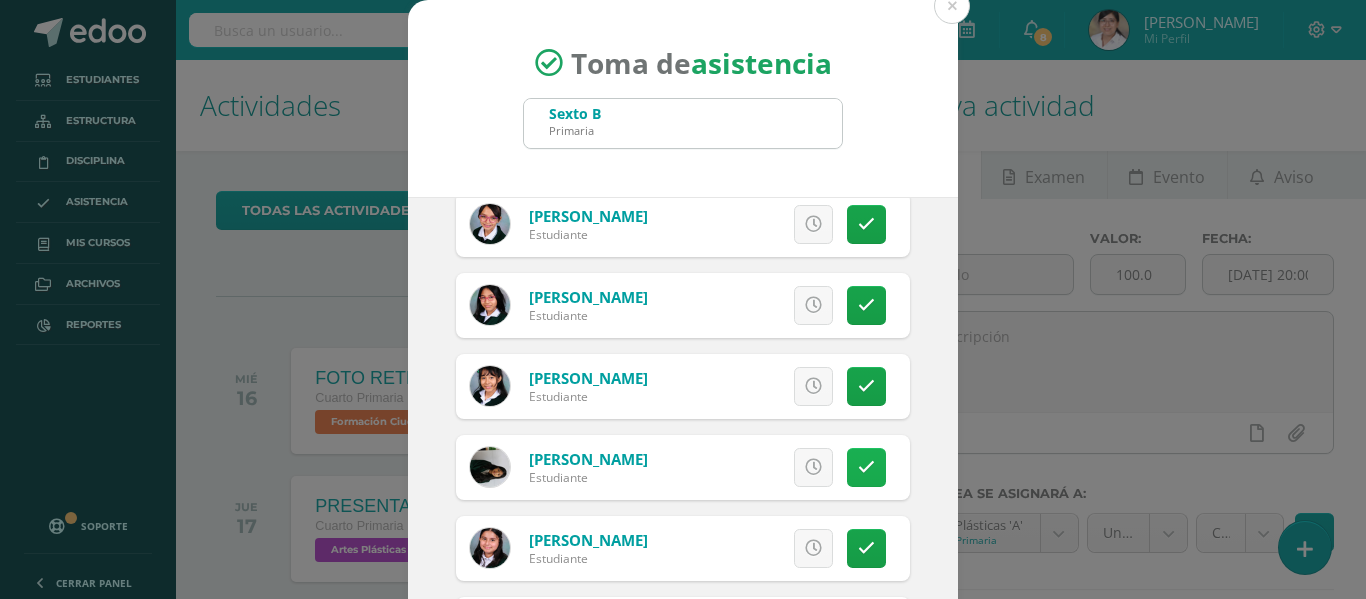 click at bounding box center (866, 467) 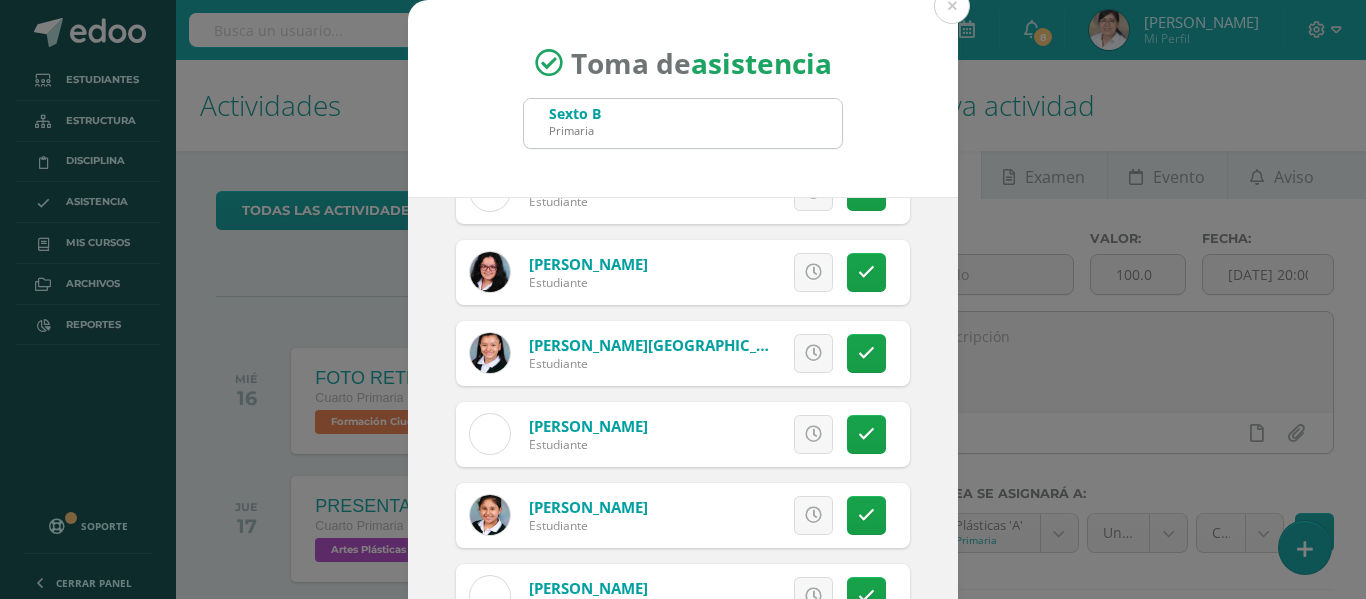 scroll, scrollTop: 1190, scrollLeft: 0, axis: vertical 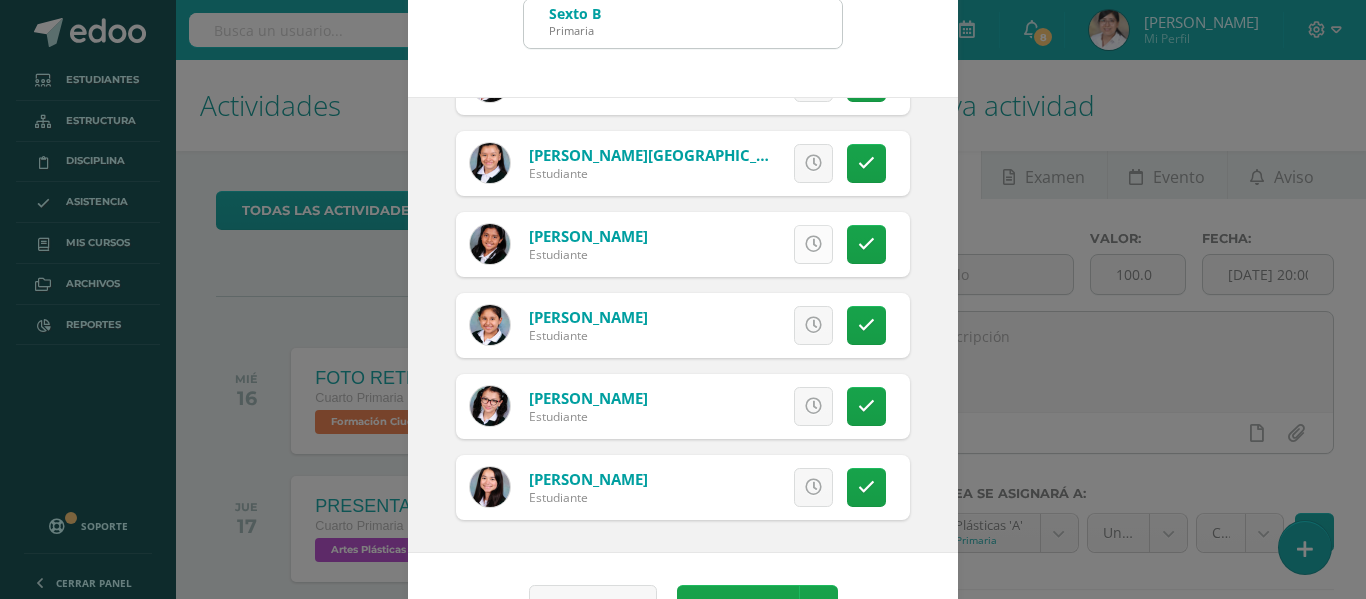 drag, startPoint x: 793, startPoint y: 173, endPoint x: 792, endPoint y: 233, distance: 60.00833 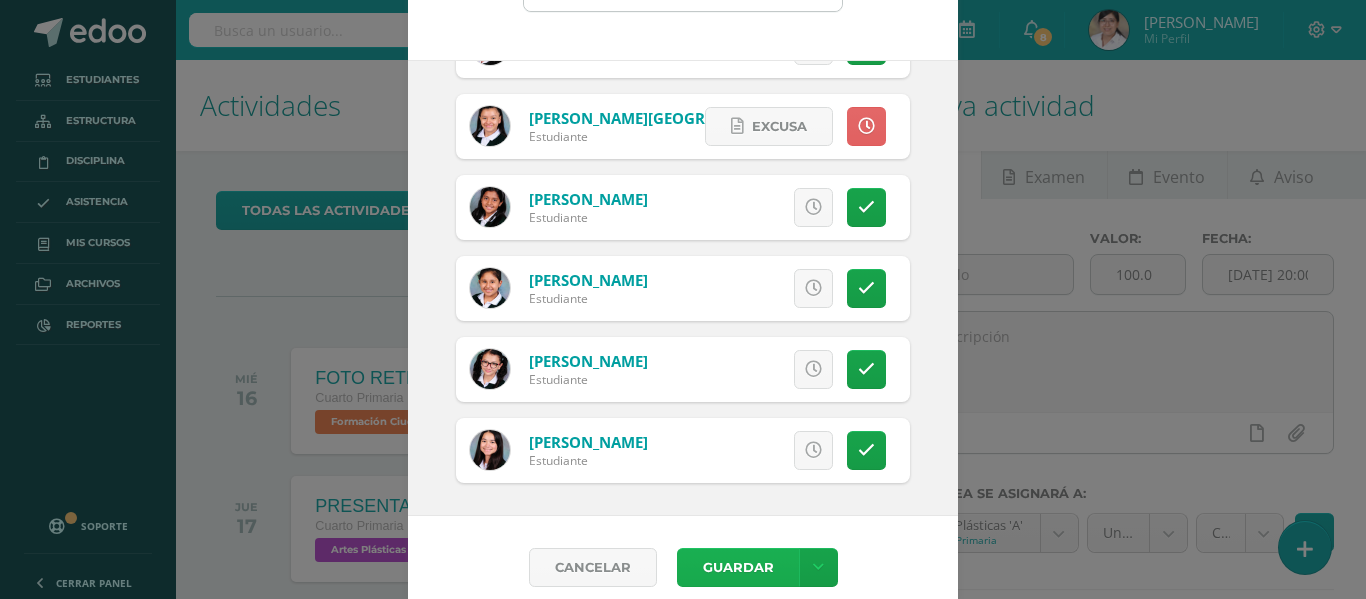 scroll, scrollTop: 157, scrollLeft: 0, axis: vertical 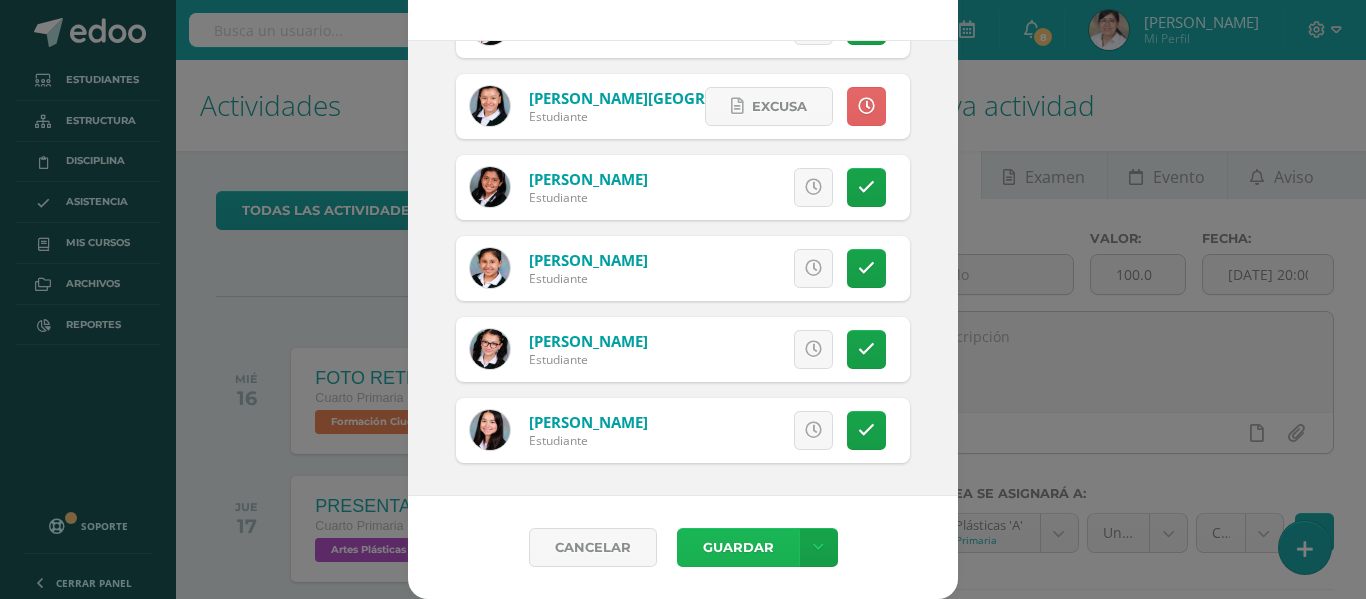 click on "Guardar" at bounding box center [738, 547] 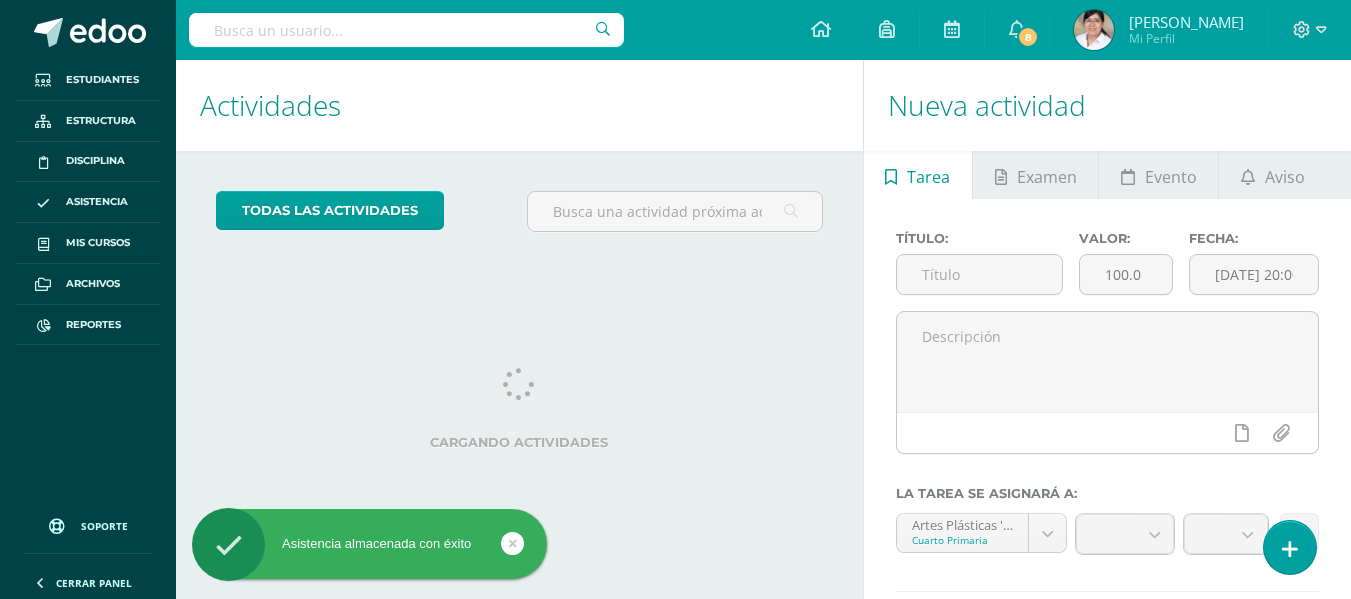 scroll, scrollTop: 0, scrollLeft: 0, axis: both 